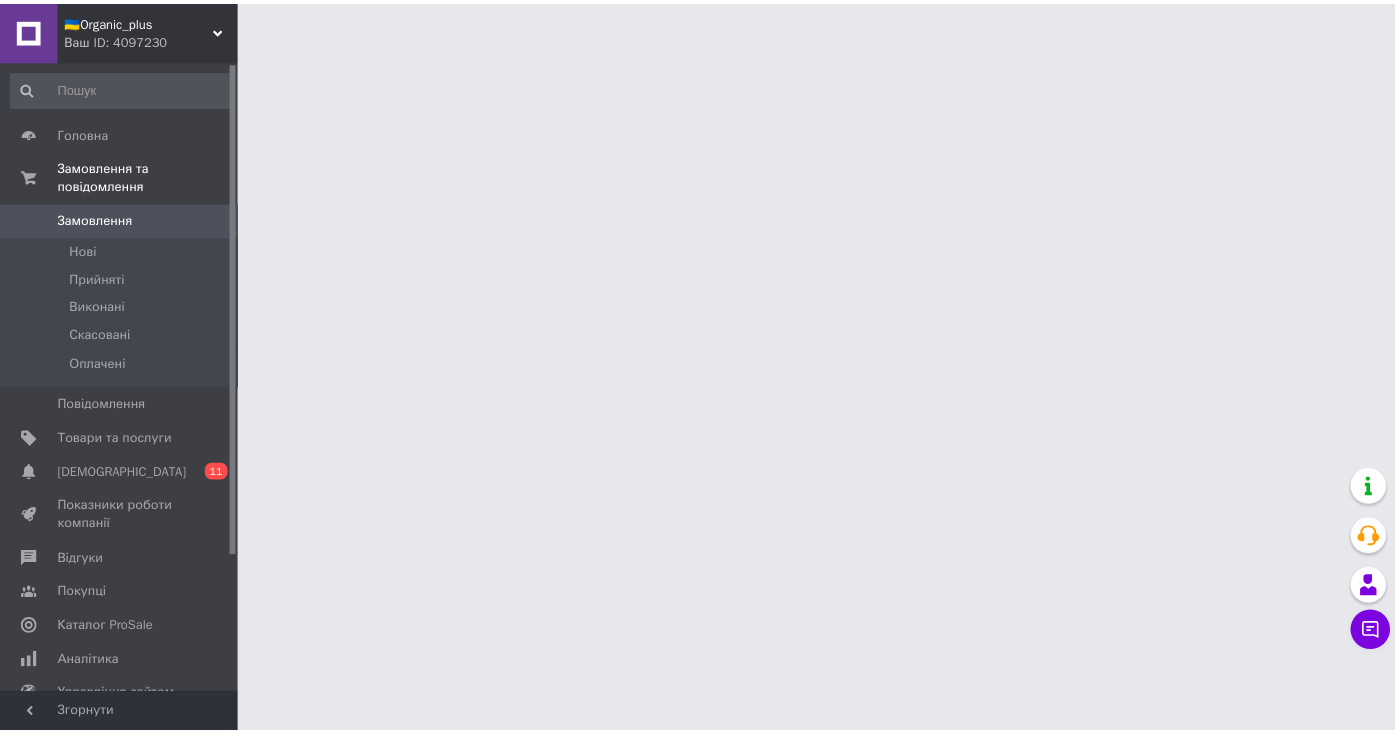 scroll, scrollTop: 0, scrollLeft: 0, axis: both 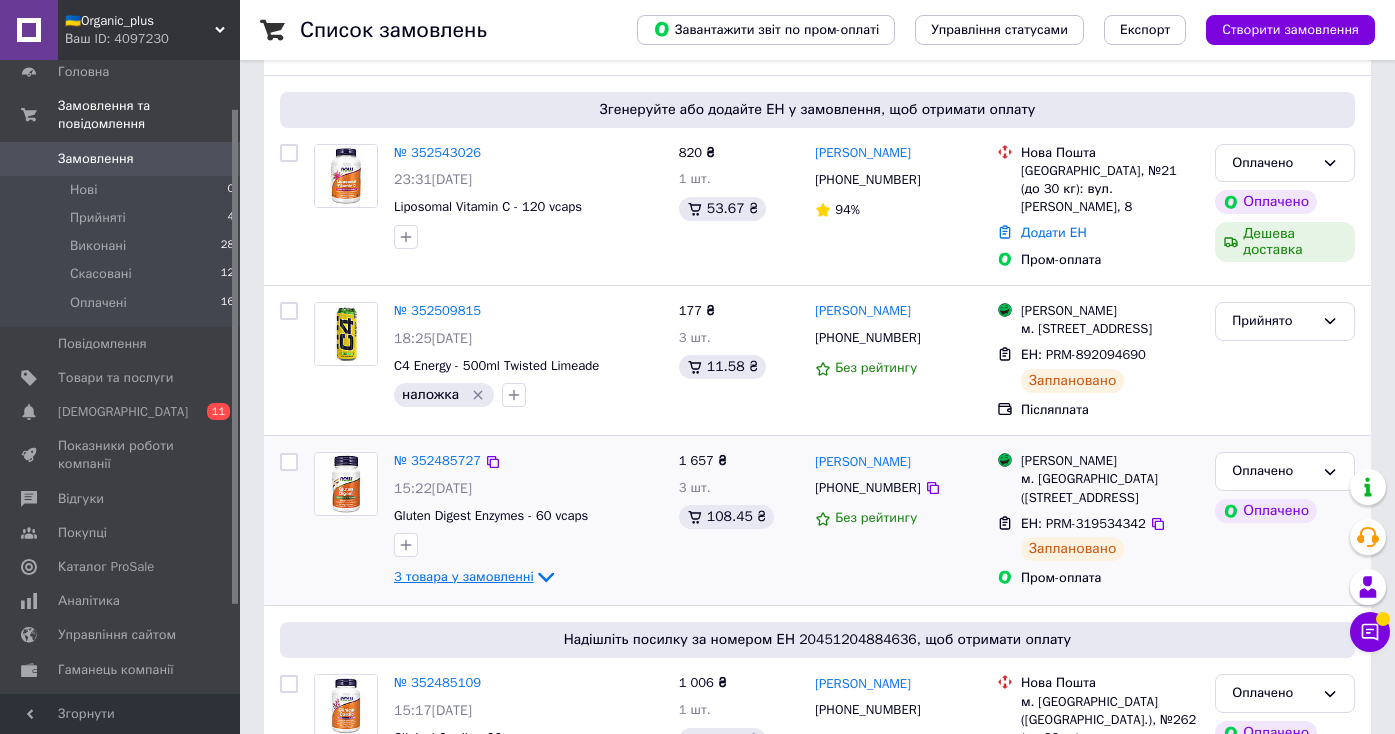 click 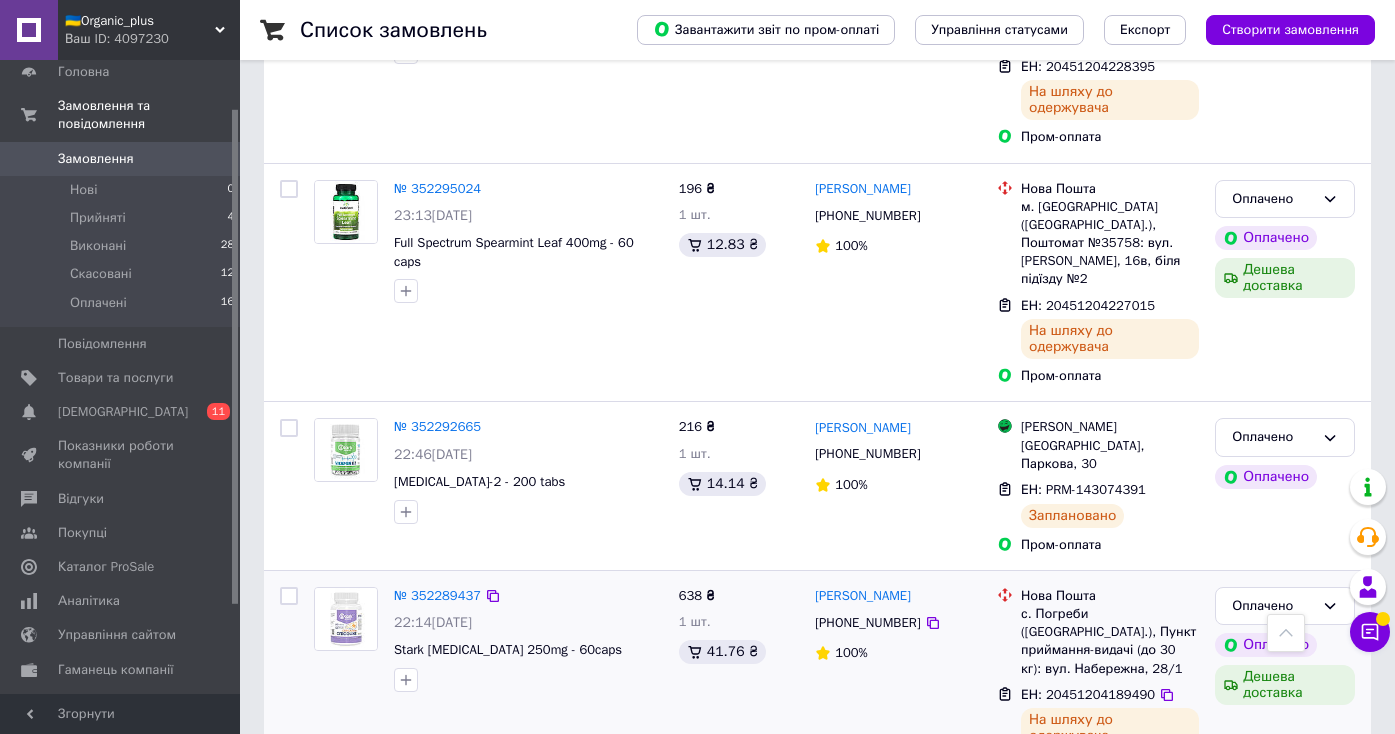 scroll, scrollTop: 2479, scrollLeft: 0, axis: vertical 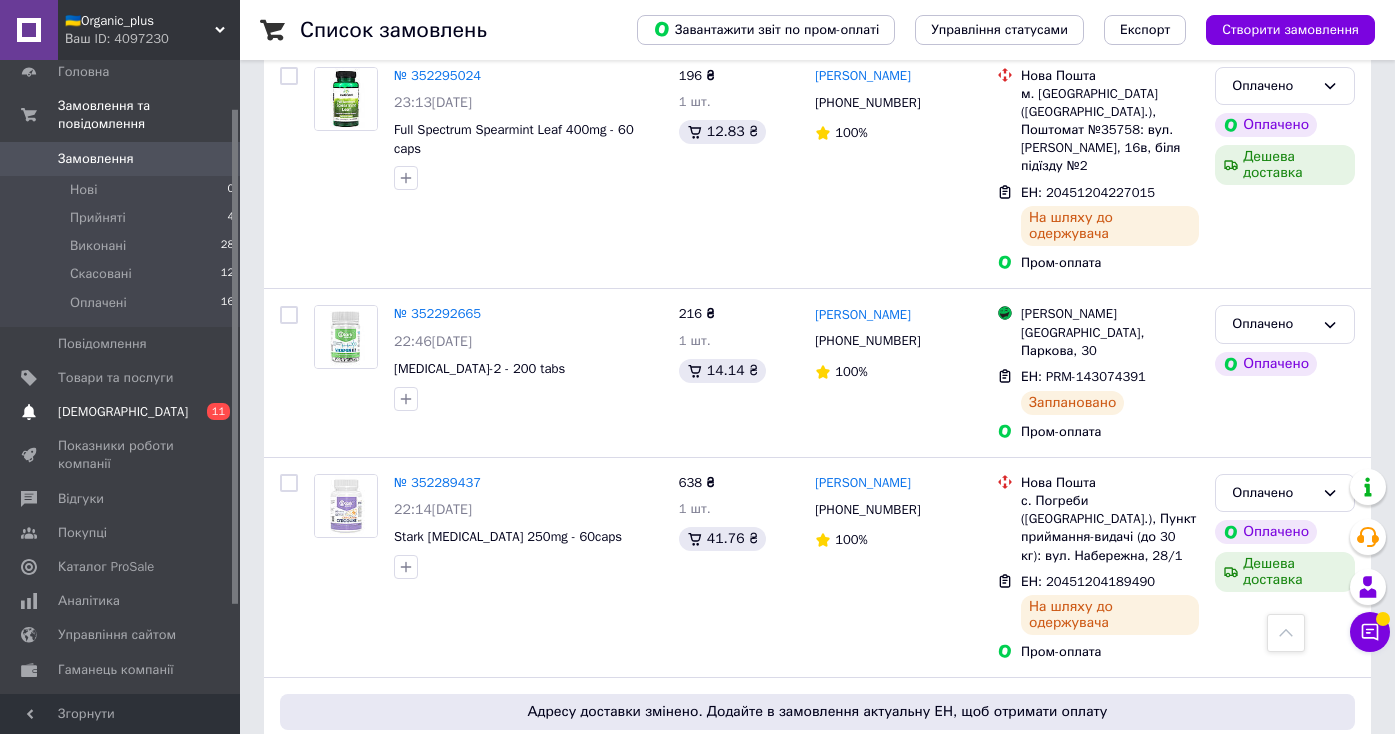 click on "Сповіщення" at bounding box center [121, 412] 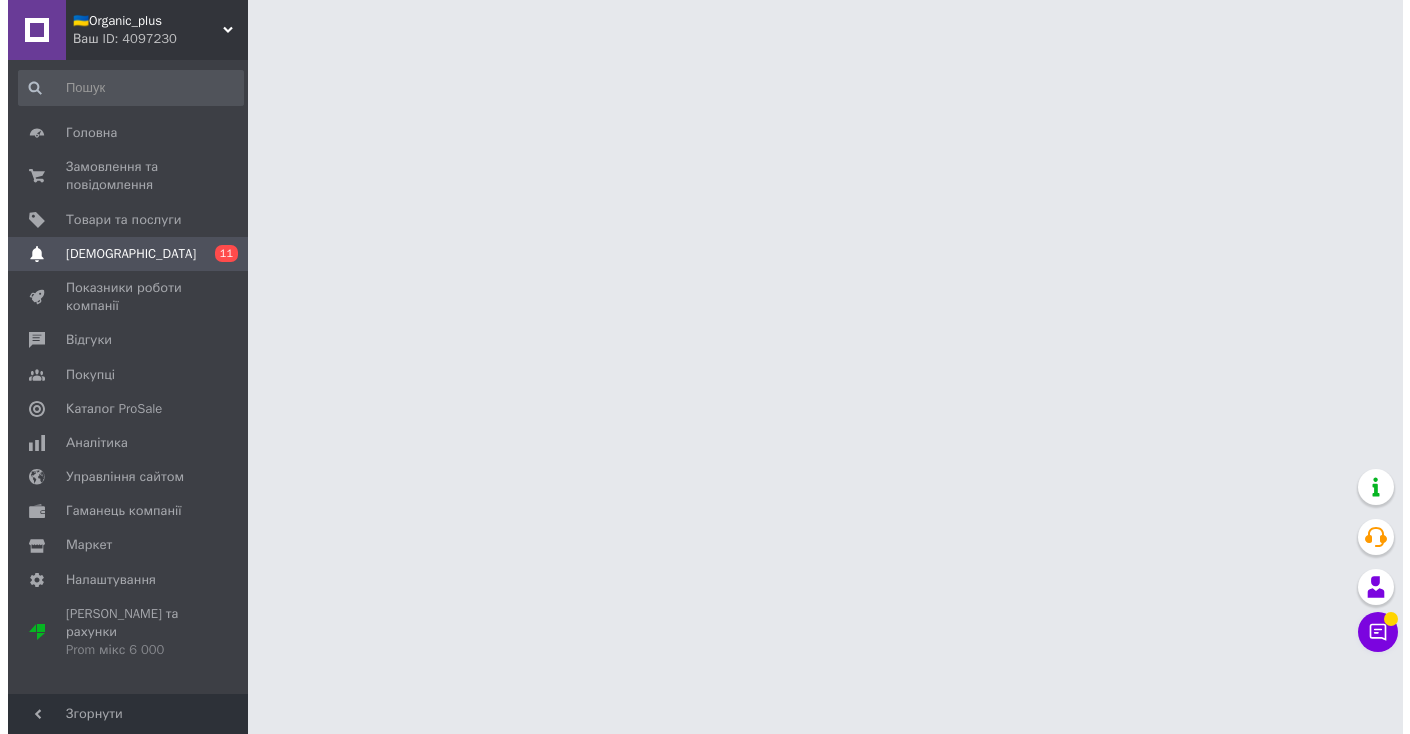 scroll, scrollTop: 0, scrollLeft: 0, axis: both 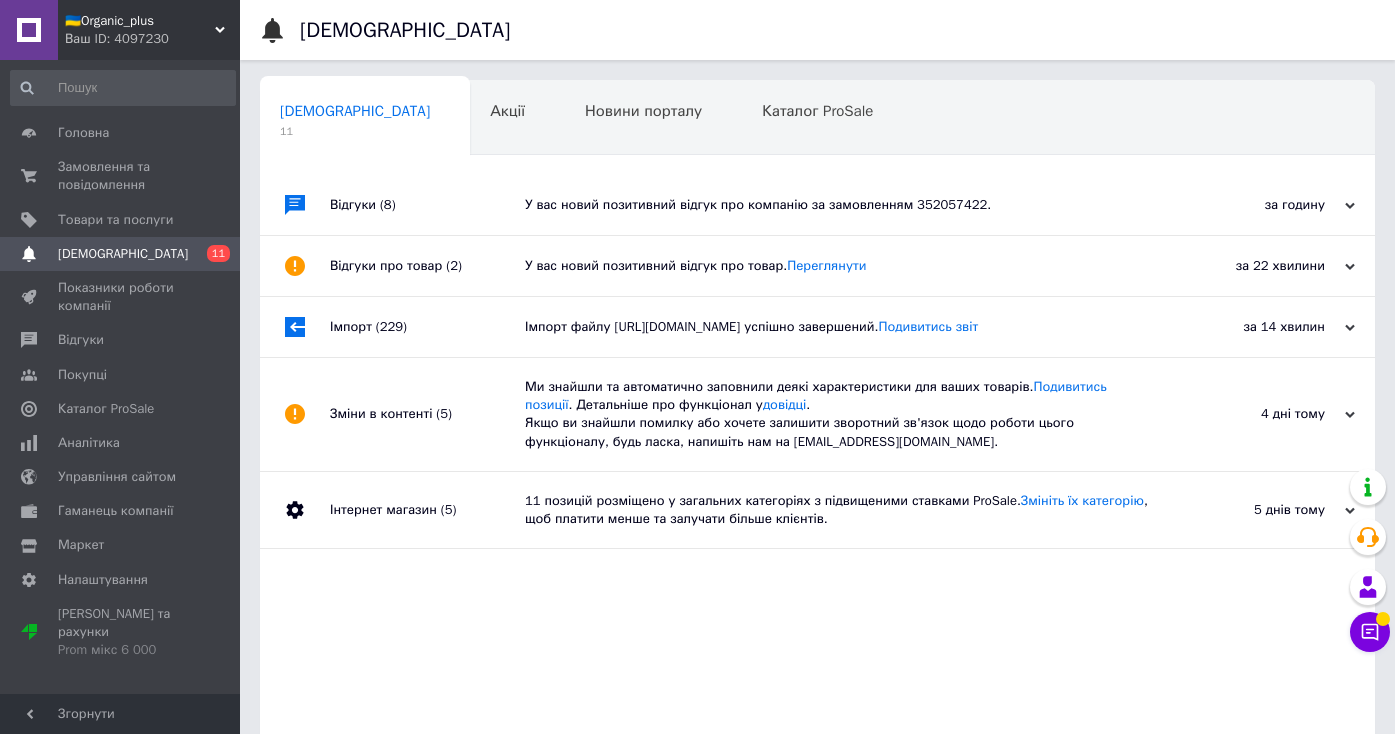 click on "🇺🇦Organic_plus Ваш ID: 4097230" at bounding box center (149, 30) 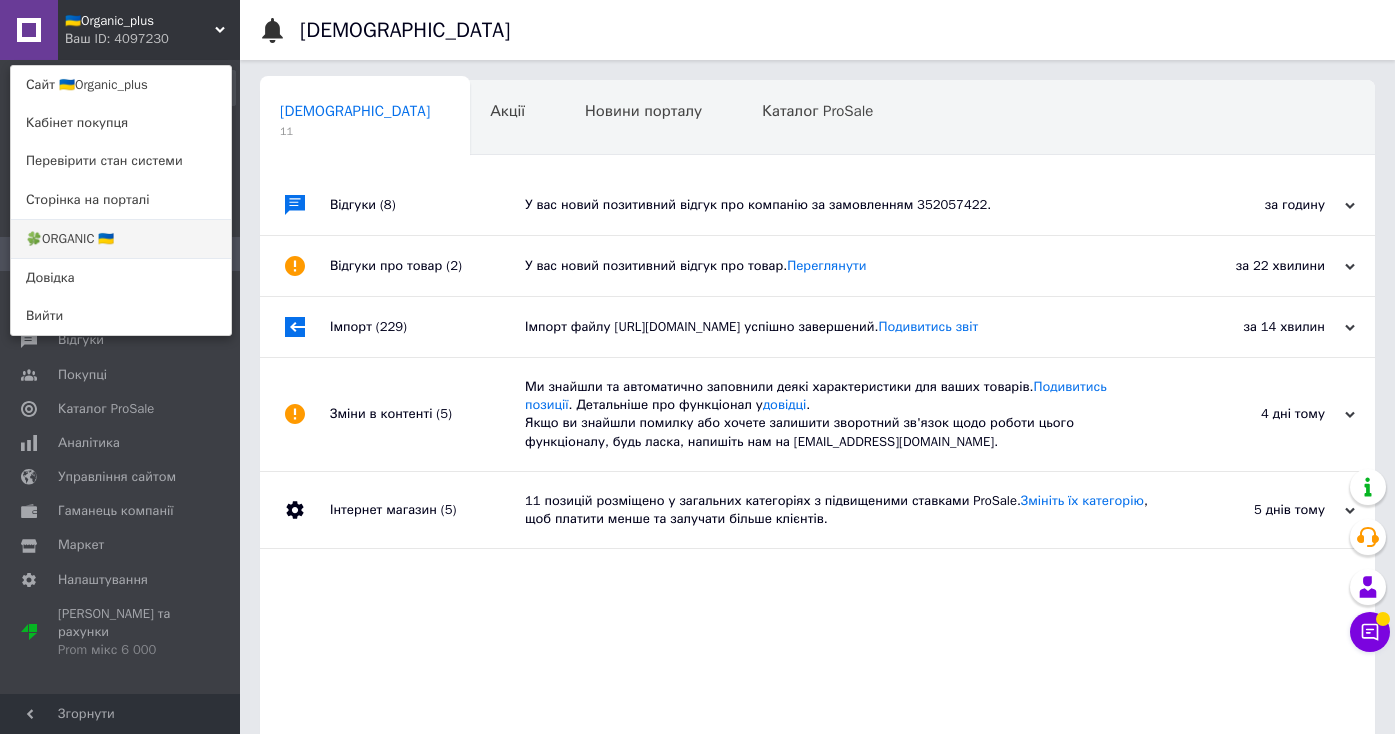 click on "🍀ORGANIC 🇺🇦" at bounding box center (121, 239) 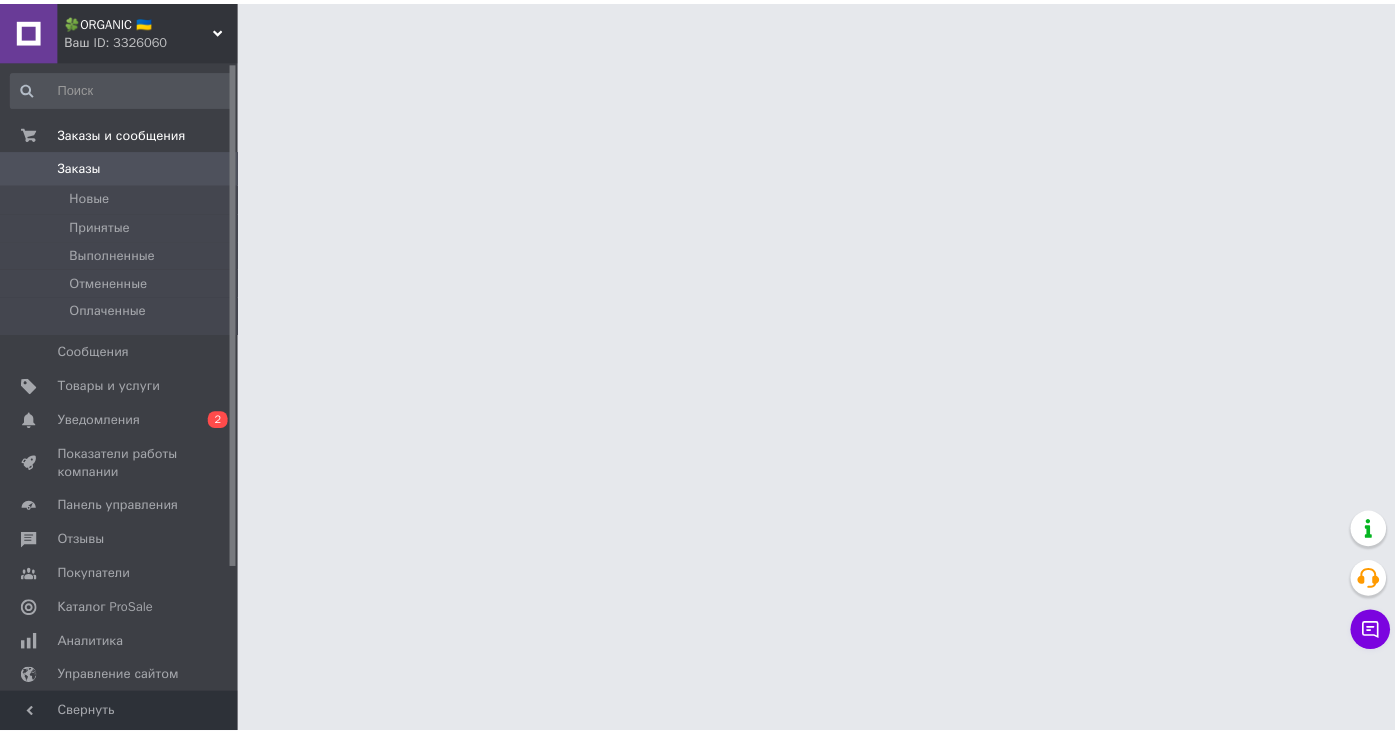 scroll, scrollTop: 0, scrollLeft: 0, axis: both 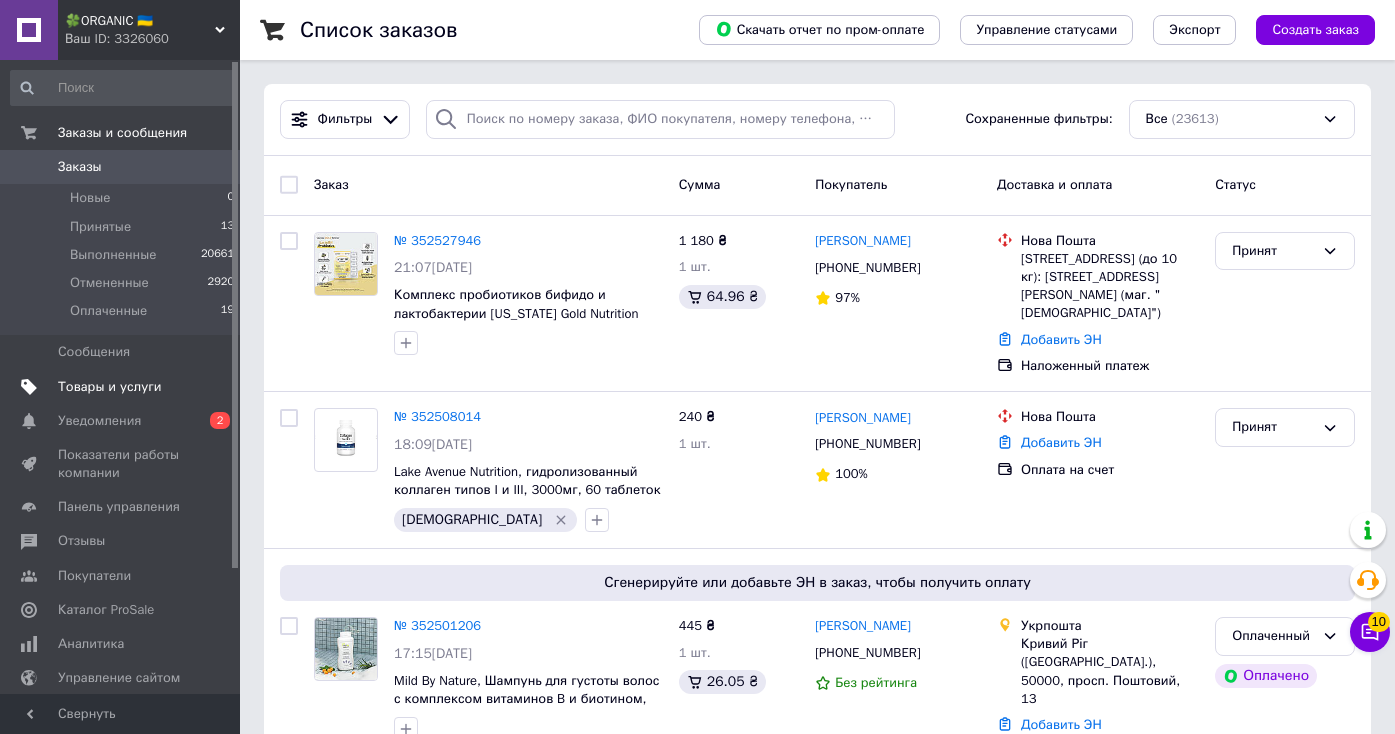 click on "Товары и услуги" at bounding box center [110, 387] 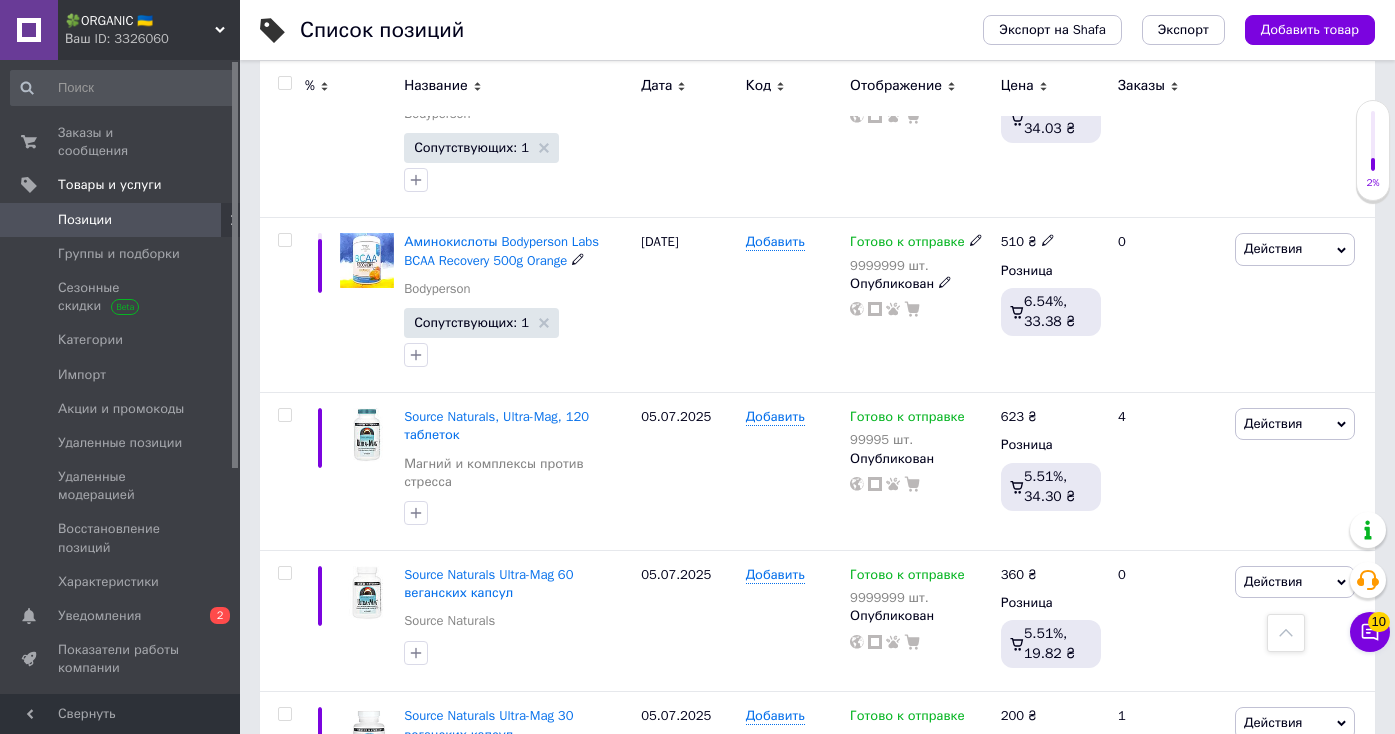 scroll, scrollTop: 11616, scrollLeft: 0, axis: vertical 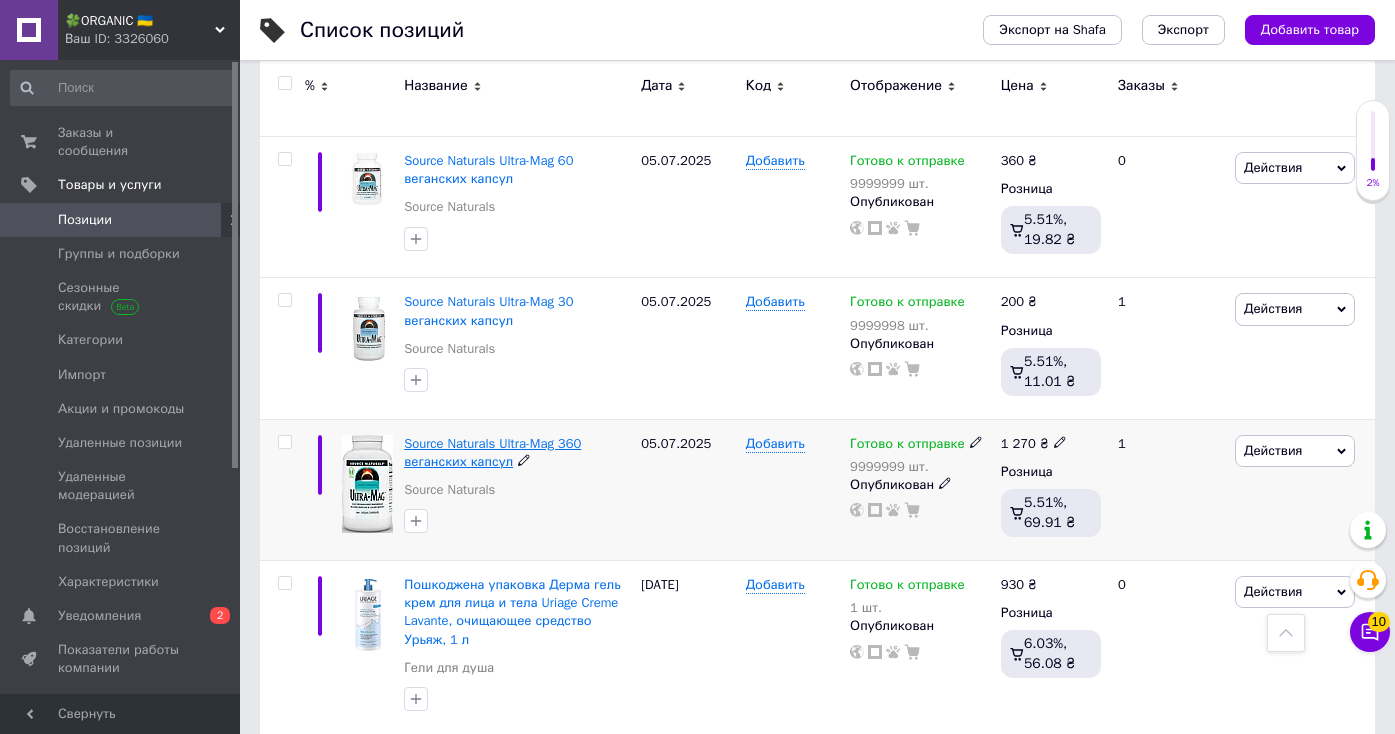 click on "Source Naturals Ultra-Mag 360 веганских капсул" at bounding box center (492, 452) 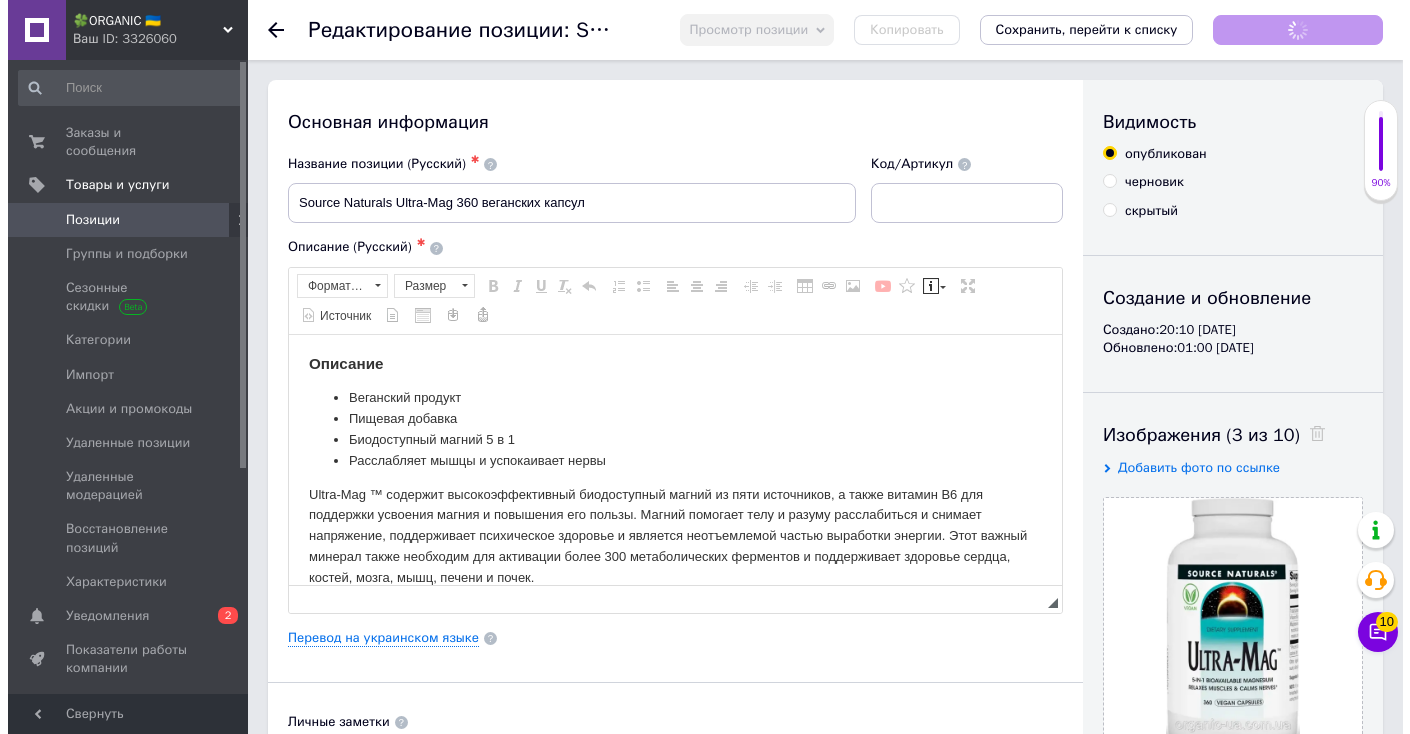 scroll, scrollTop: 0, scrollLeft: 0, axis: both 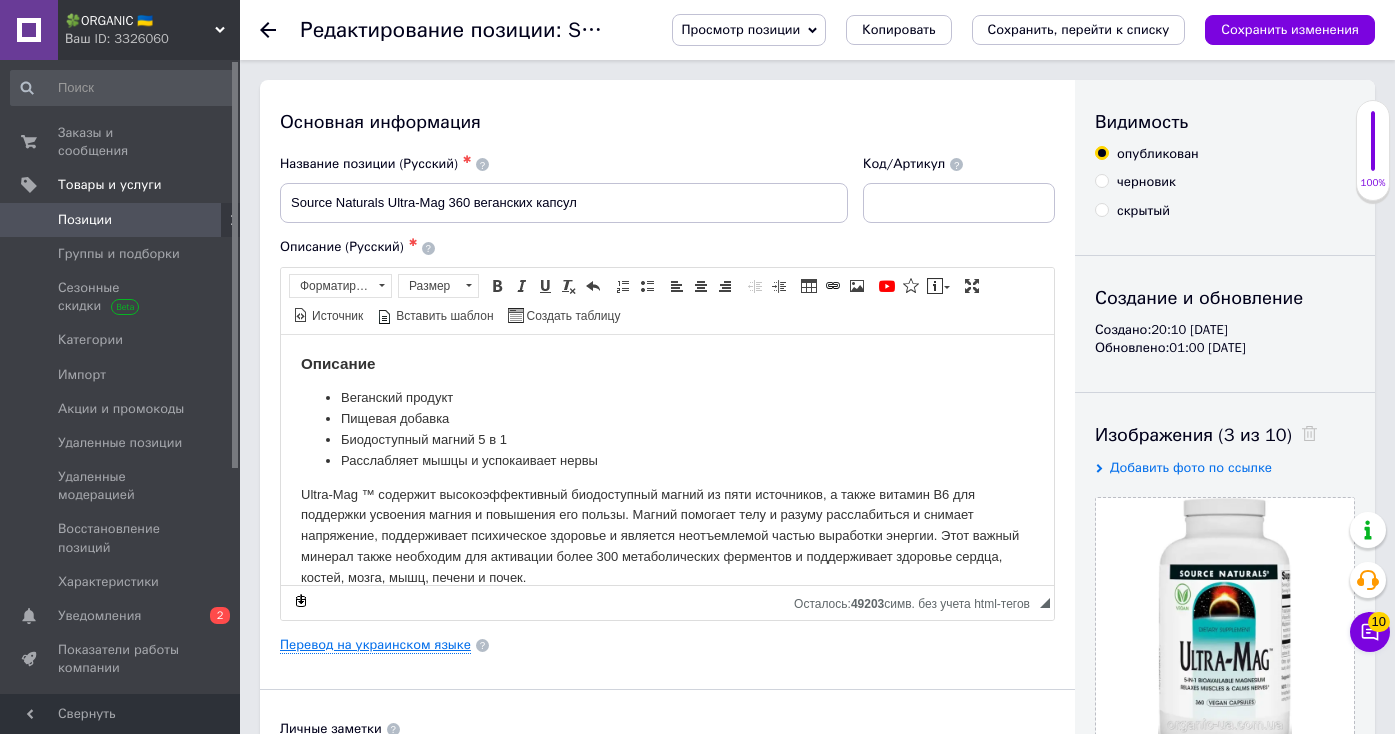 click on "Перевод на украинском языке" at bounding box center [375, 645] 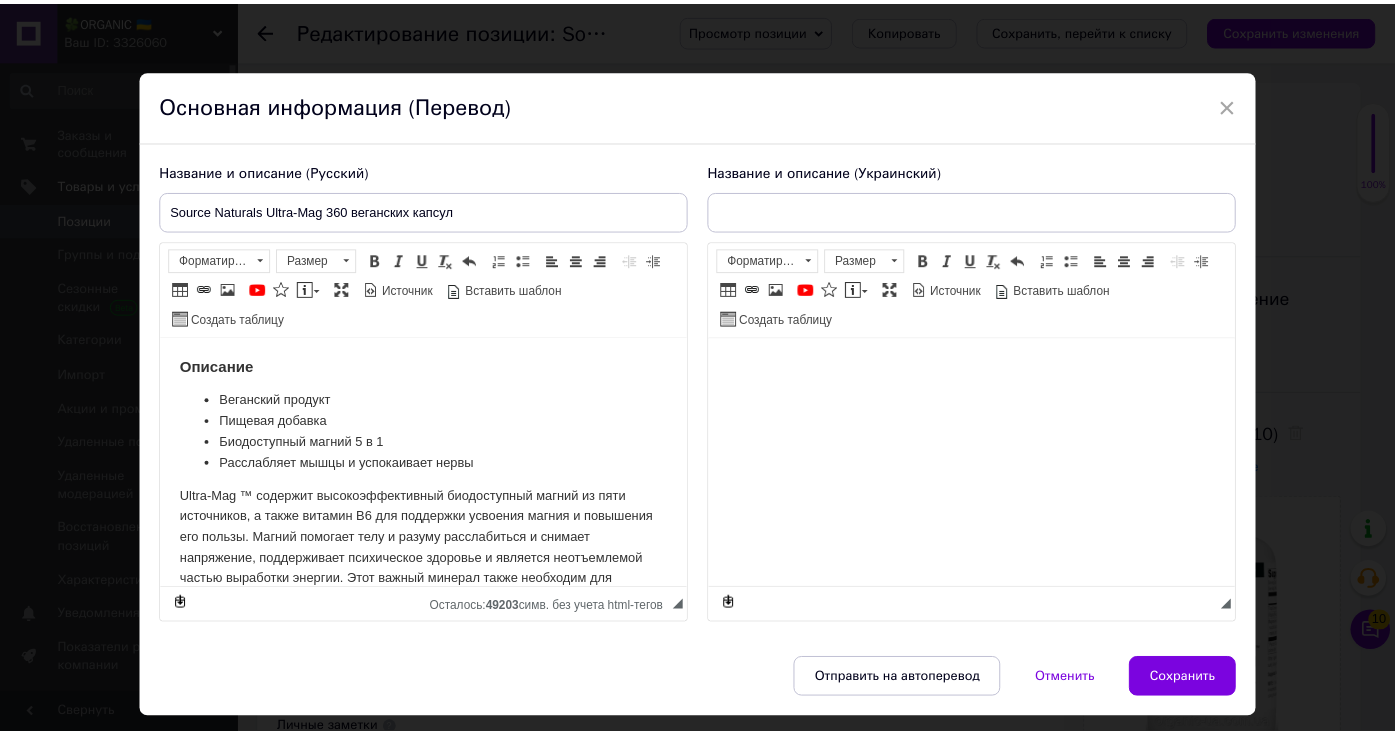 scroll, scrollTop: 0, scrollLeft: 0, axis: both 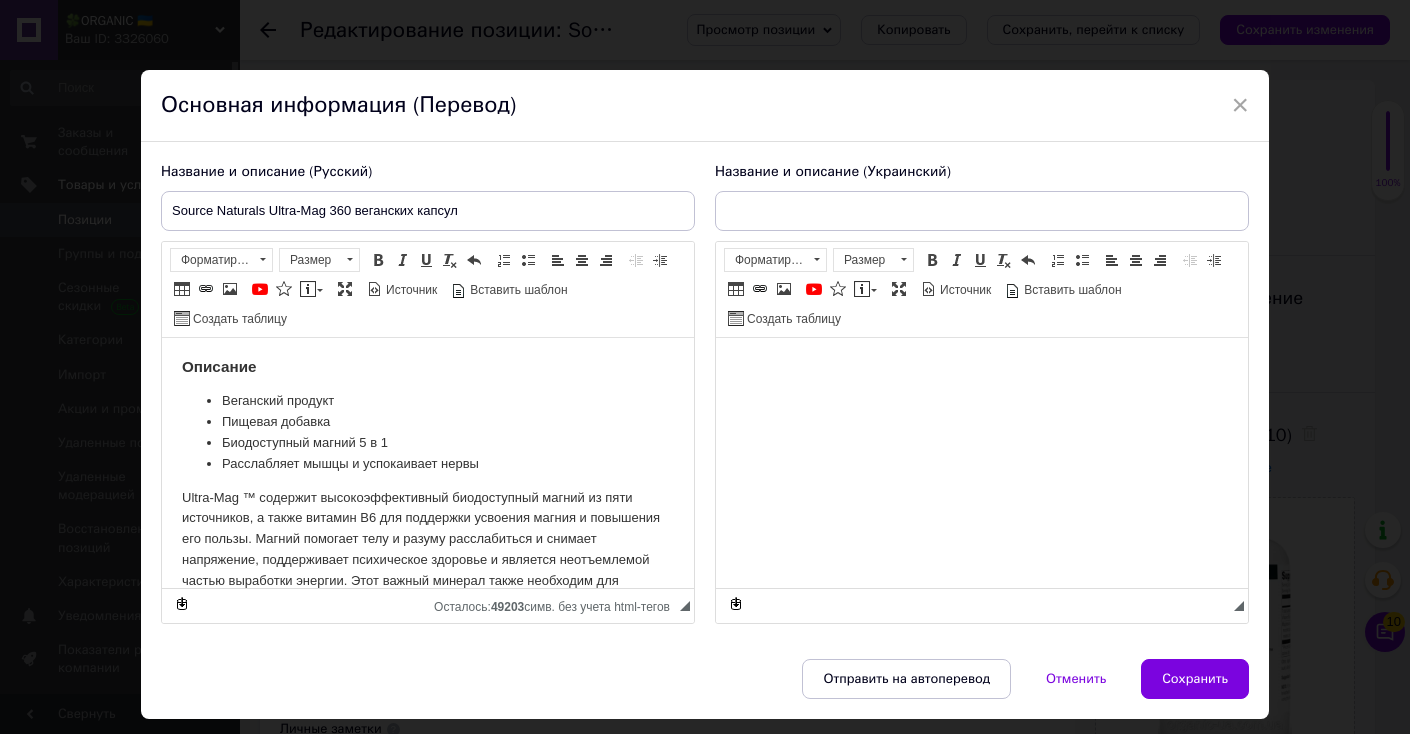 type on "Source Naturals Ultra-Mag 360 веганських капсул" 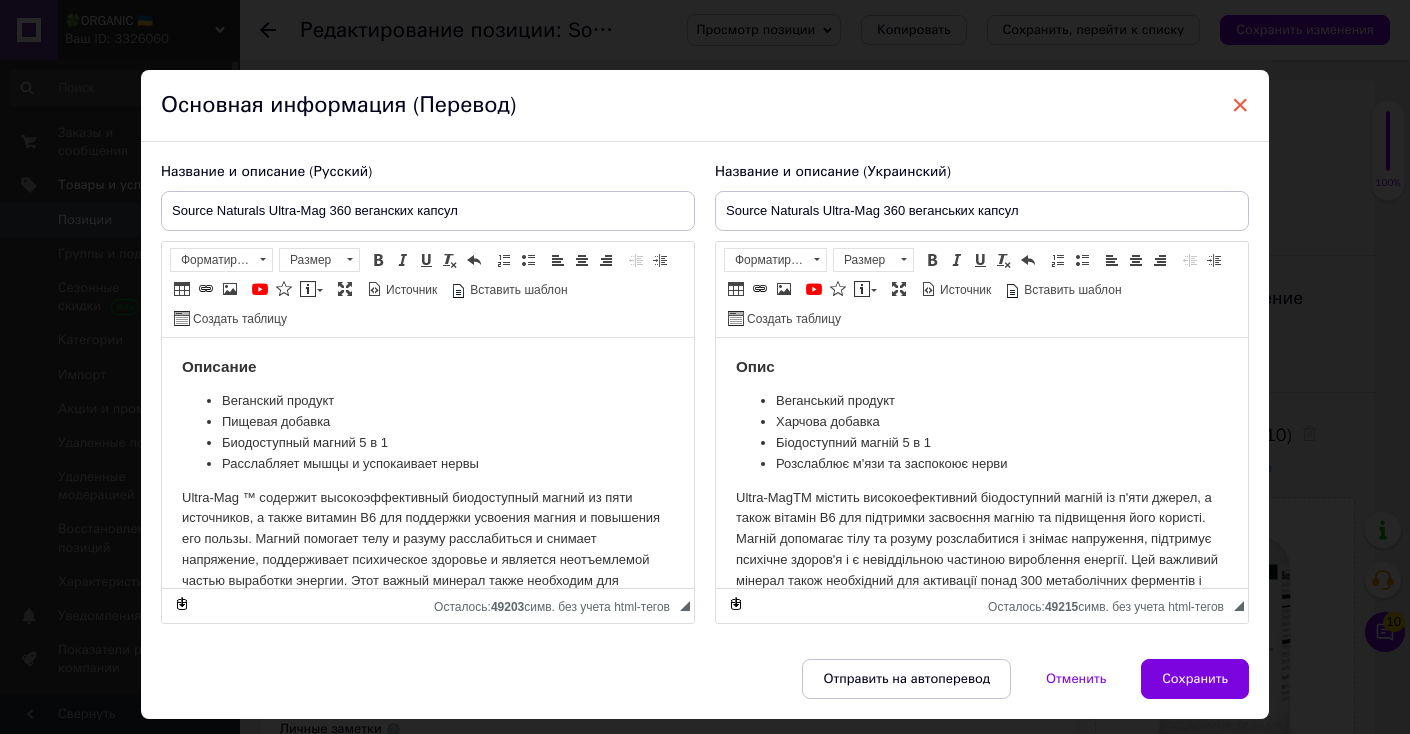 click on "×" at bounding box center (1240, 105) 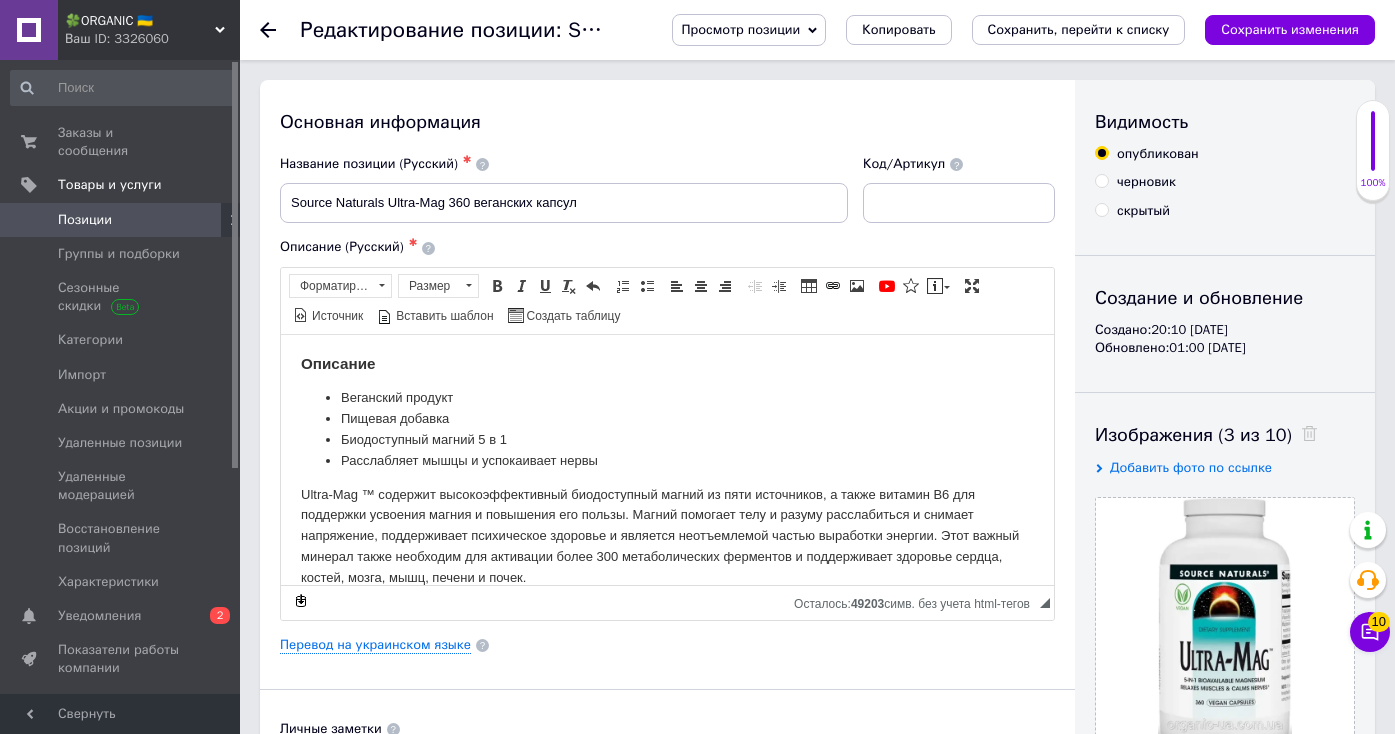 click 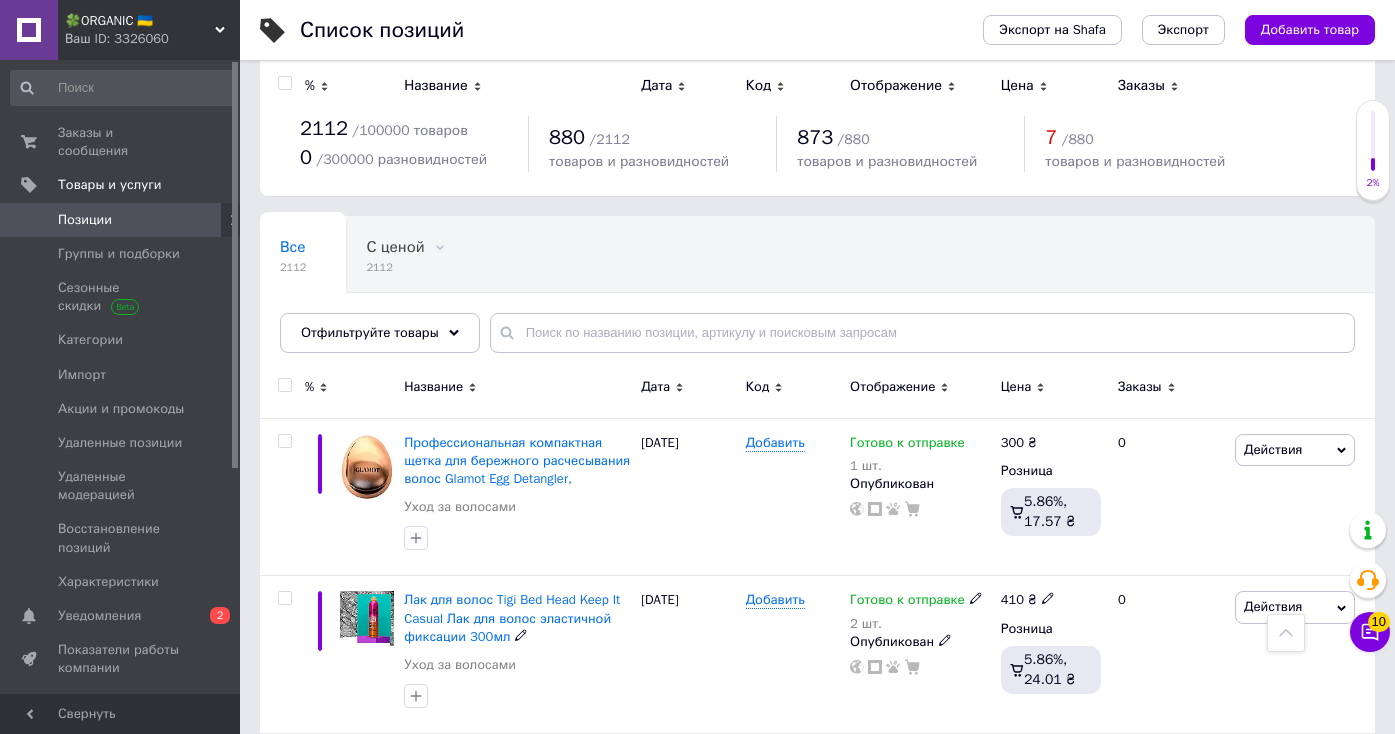 scroll, scrollTop: 0, scrollLeft: 0, axis: both 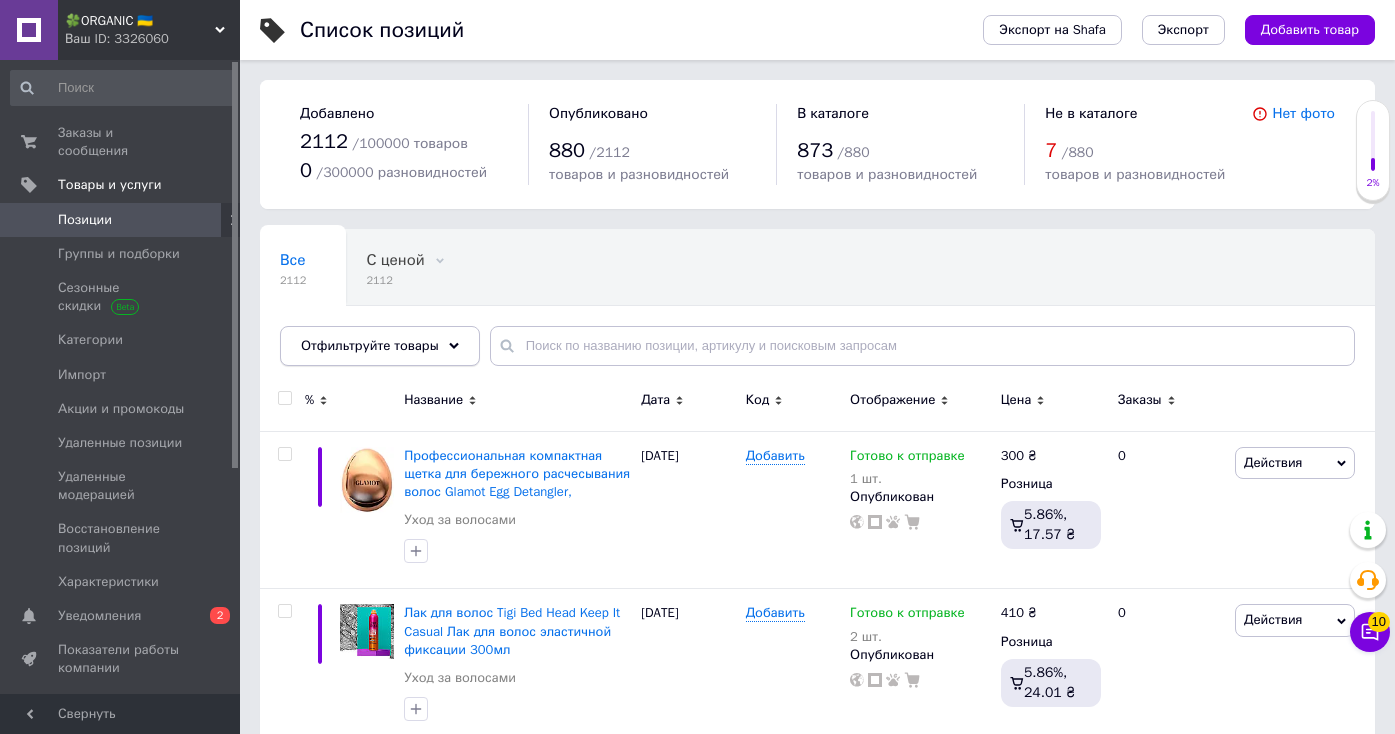 click on "Отфильтруйте товары" at bounding box center [380, 346] 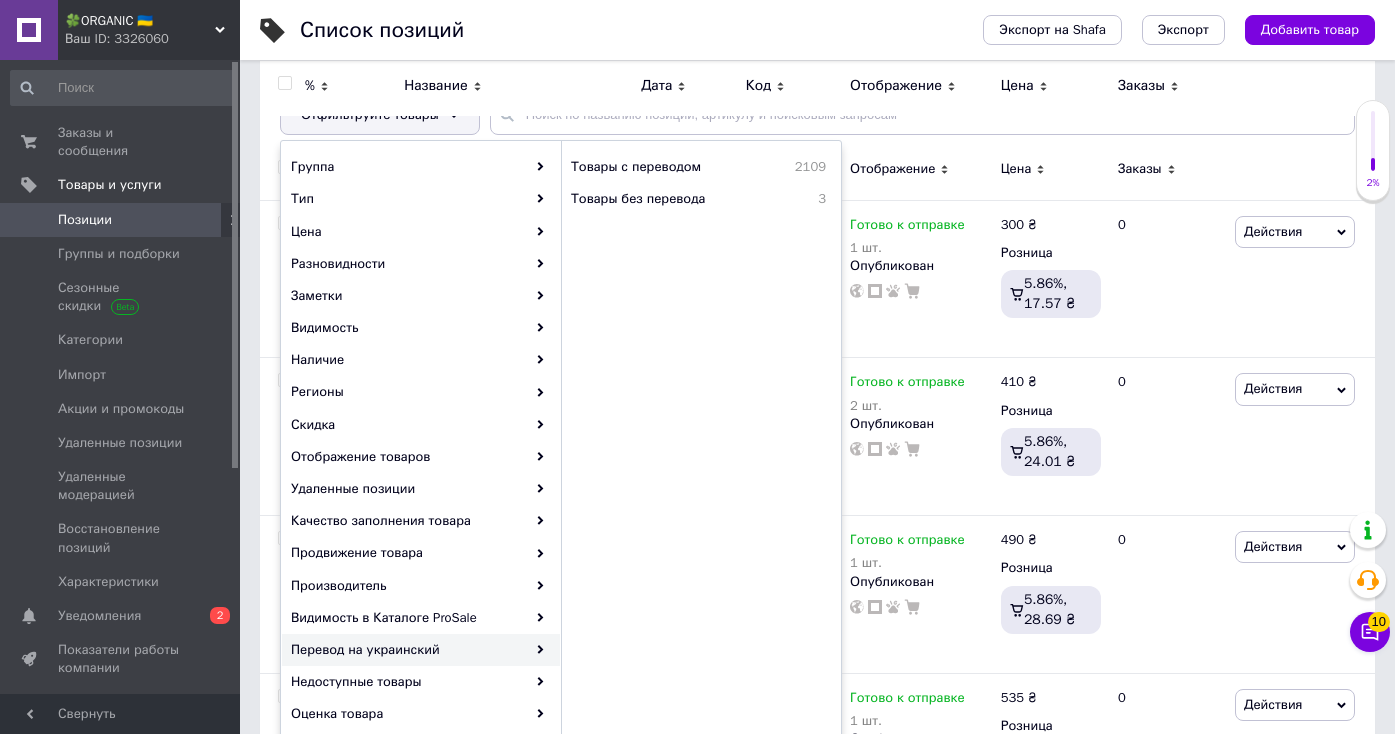 scroll, scrollTop: 232, scrollLeft: 0, axis: vertical 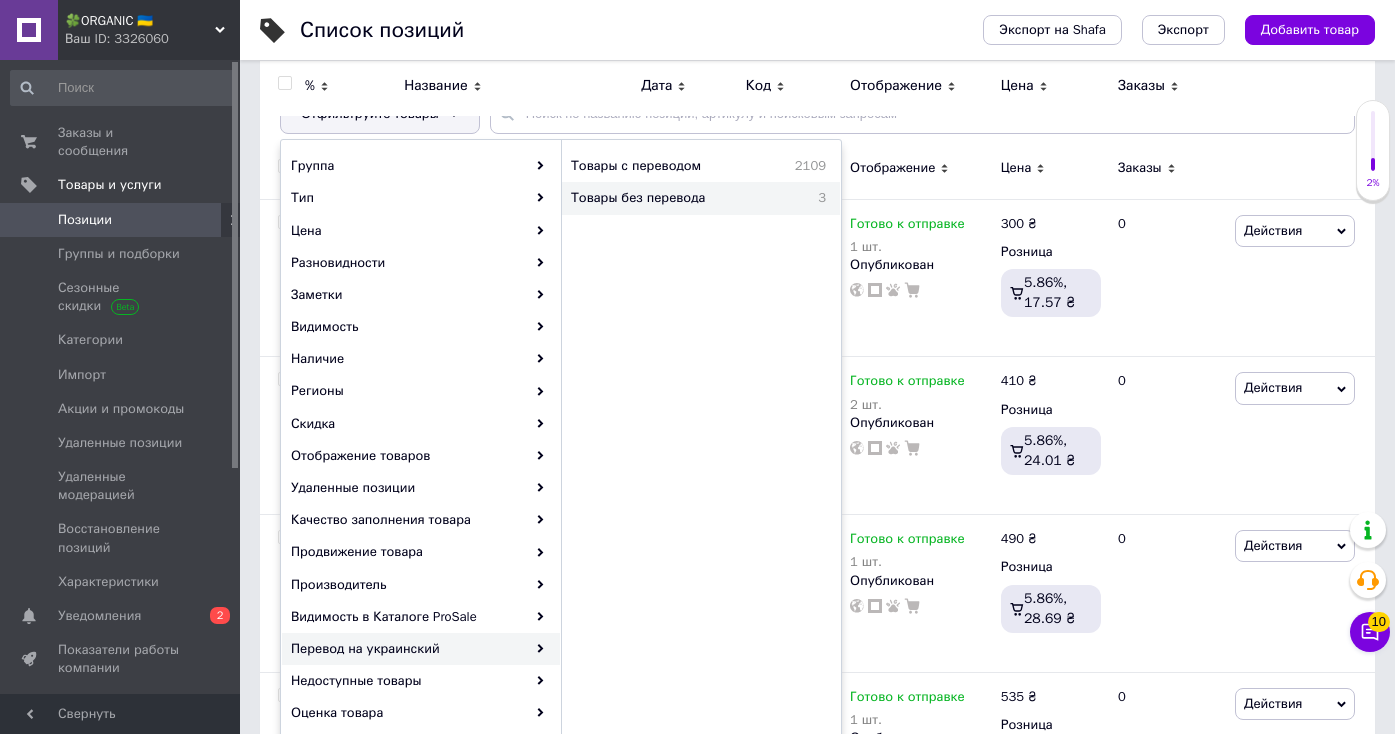 click on "Товары без перевода  3" at bounding box center (701, 198) 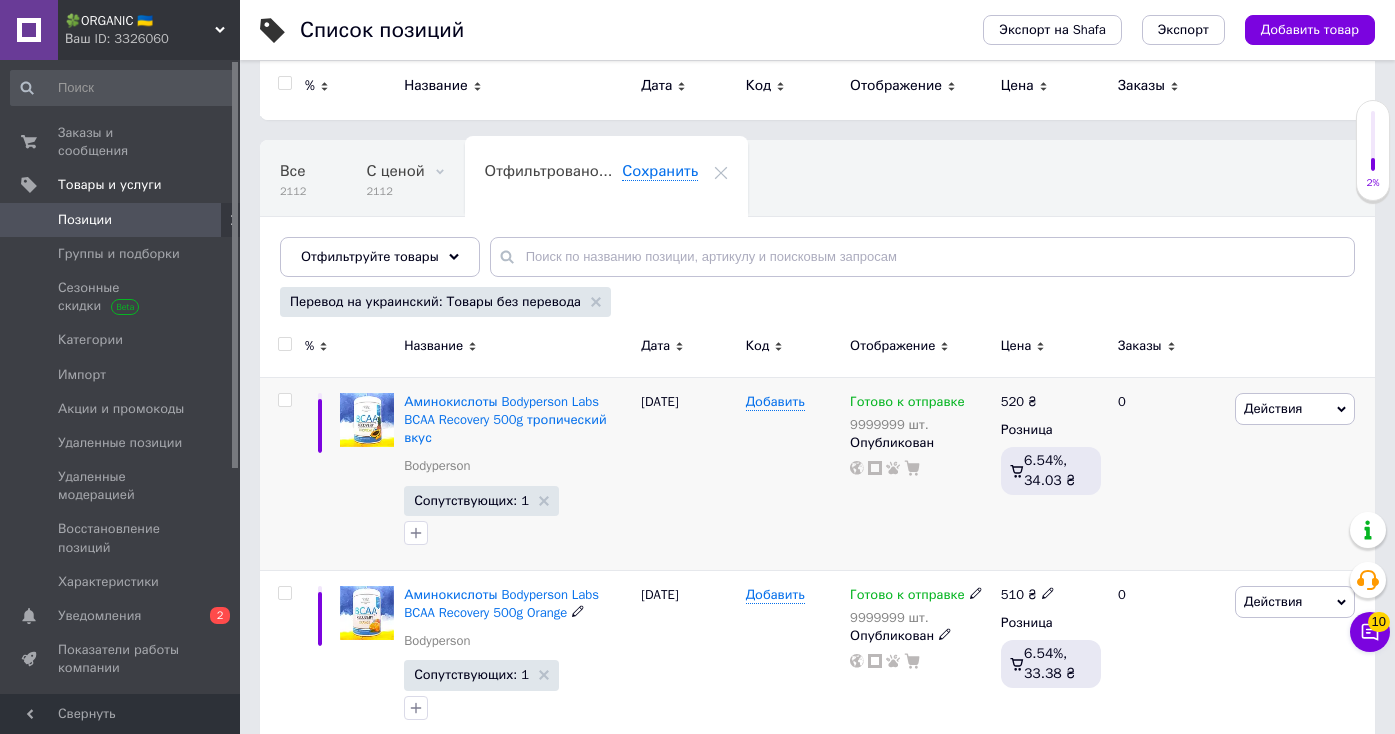 scroll, scrollTop: 0, scrollLeft: 0, axis: both 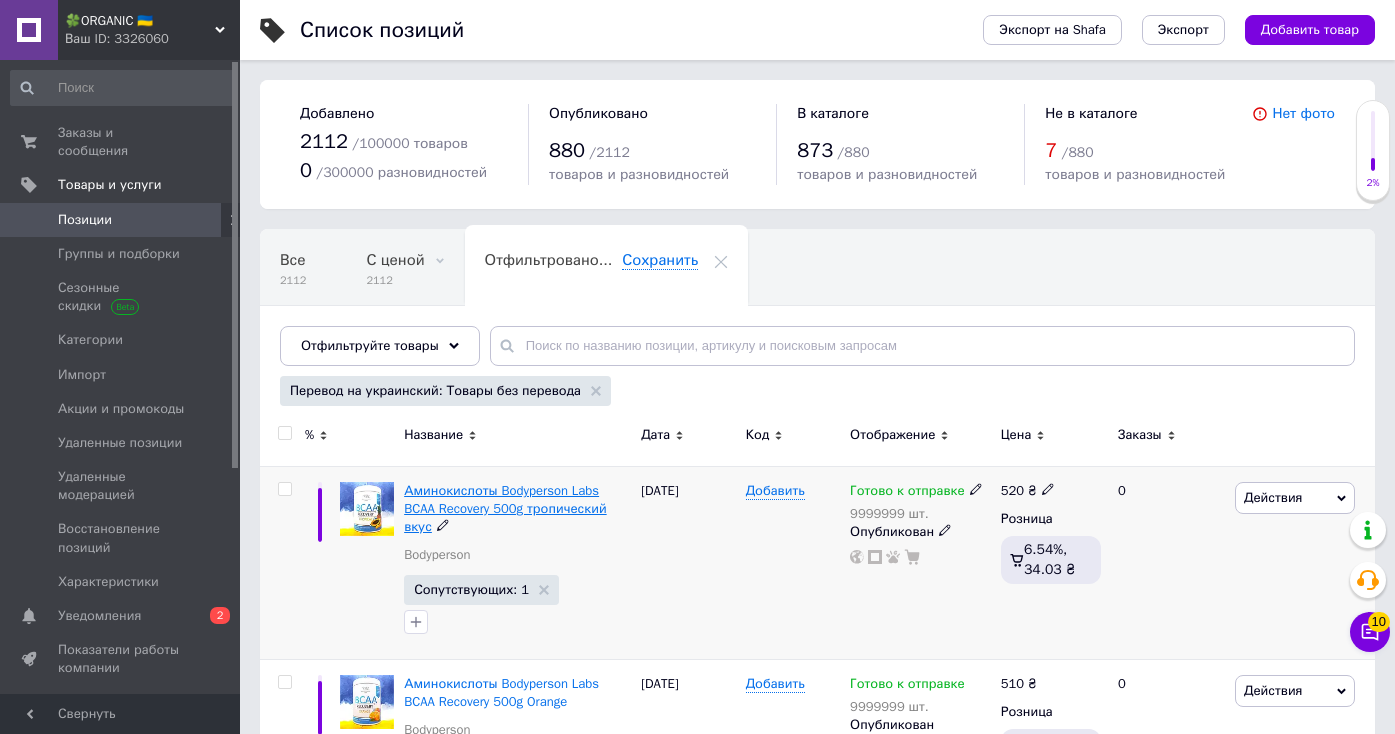 click on "Аминокислоты Bodyperson Labs BCAA Recovery 500g тропический вкус" at bounding box center (505, 508) 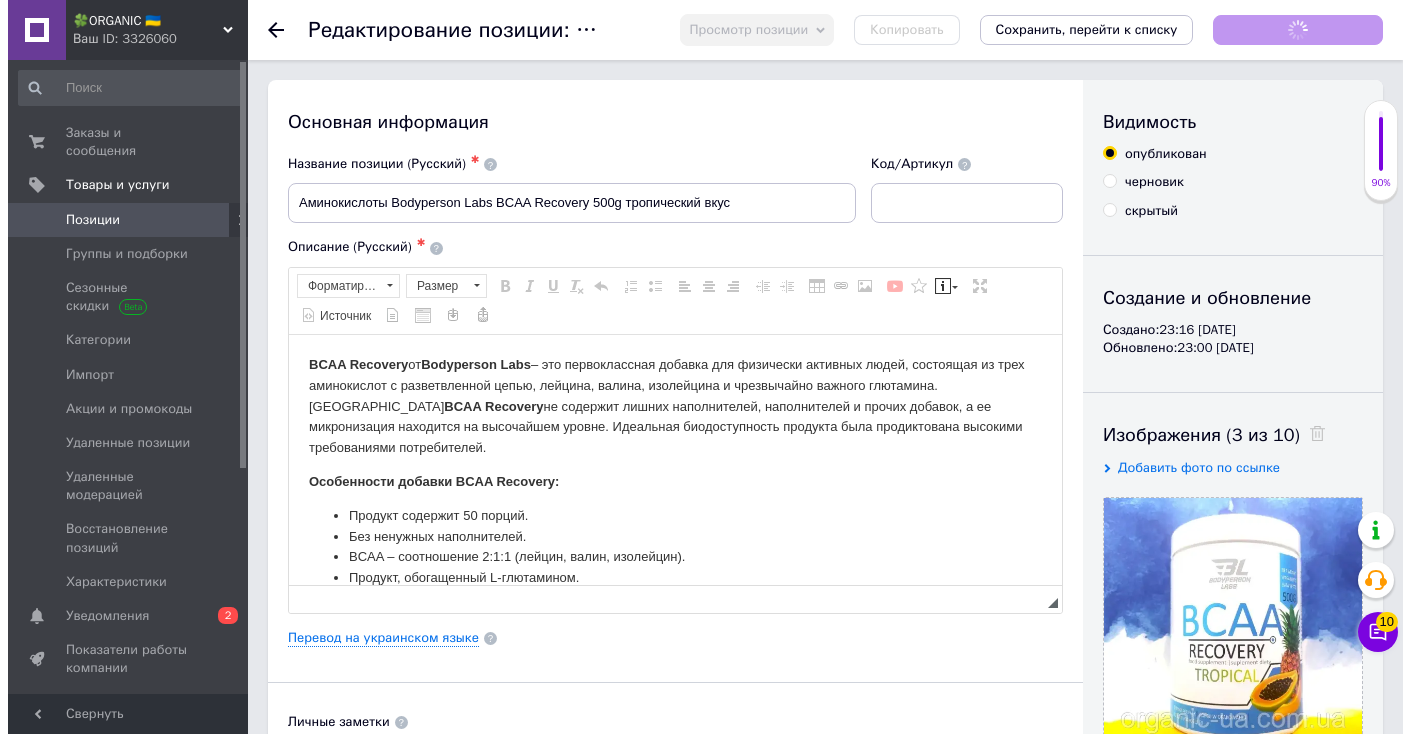 scroll, scrollTop: 0, scrollLeft: 0, axis: both 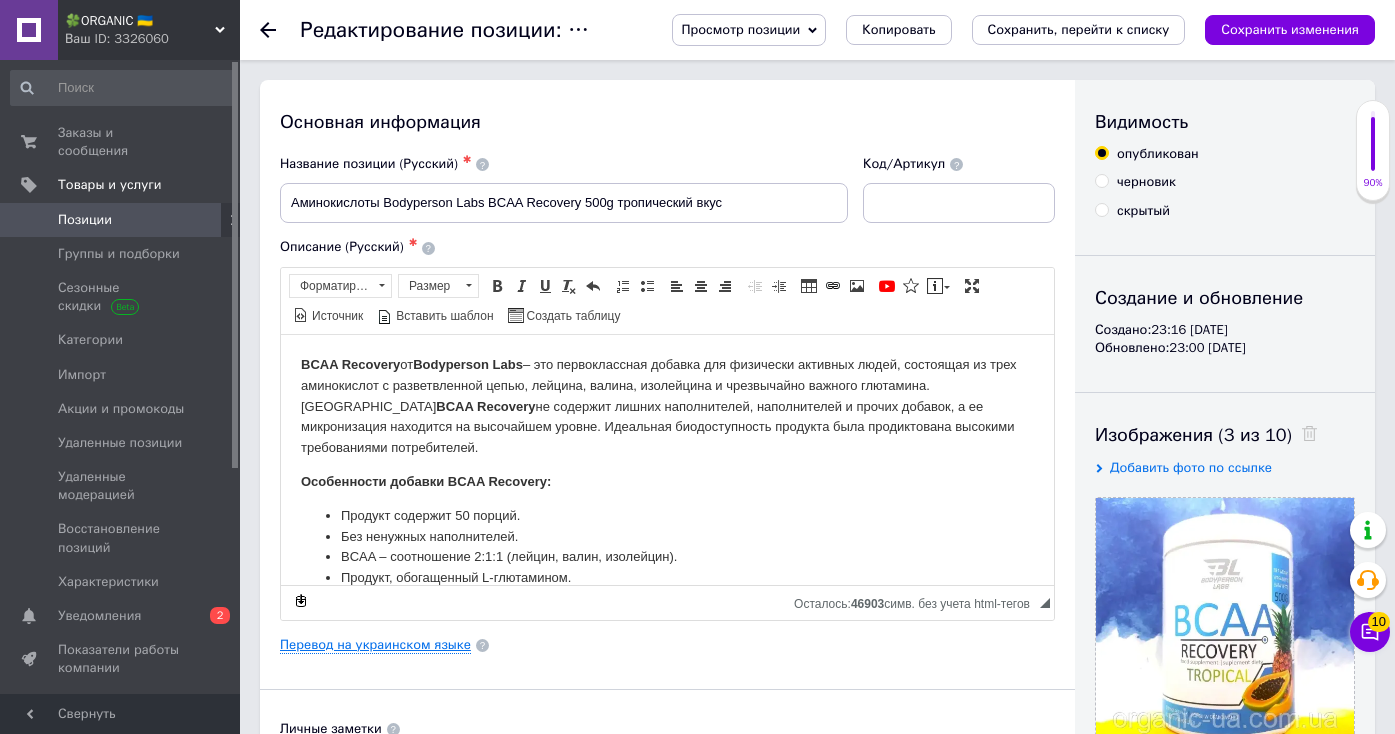 click on "Перевод на украинском языке" at bounding box center [375, 645] 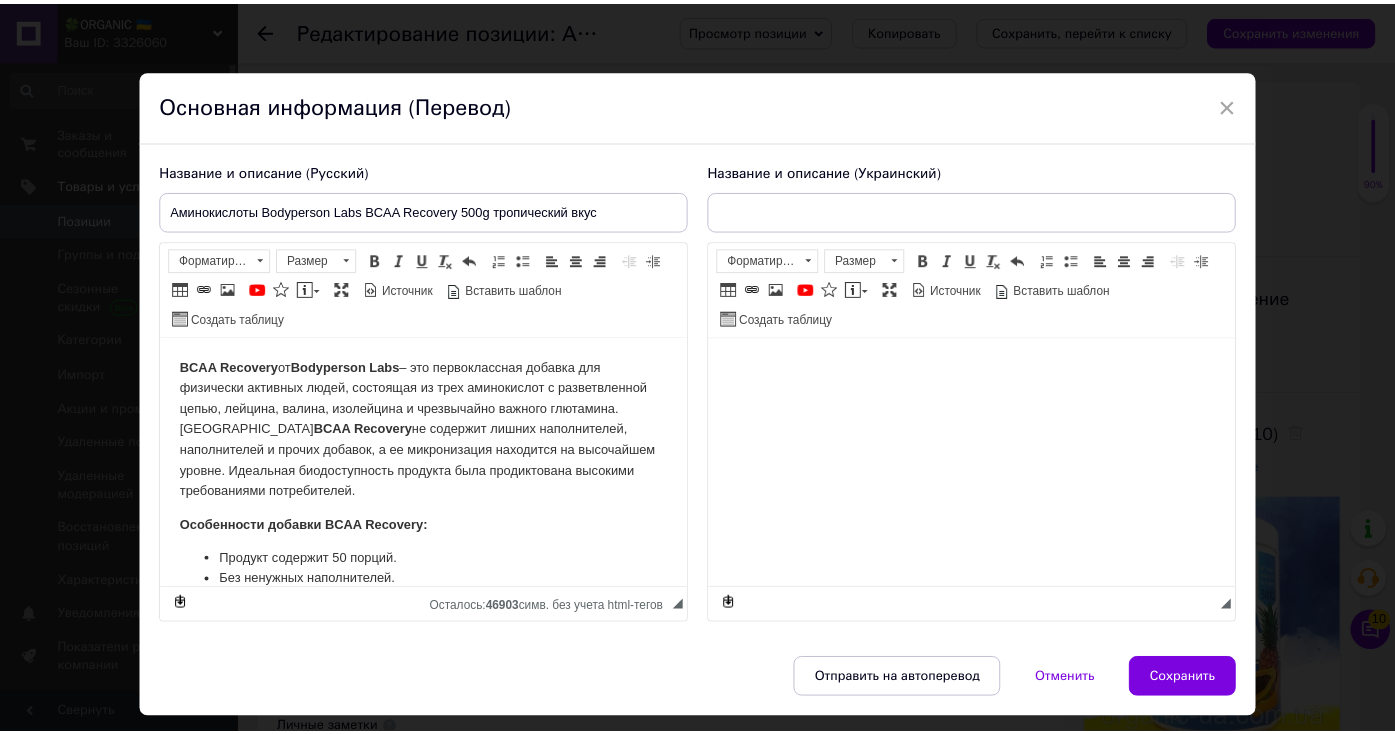 scroll, scrollTop: 0, scrollLeft: 0, axis: both 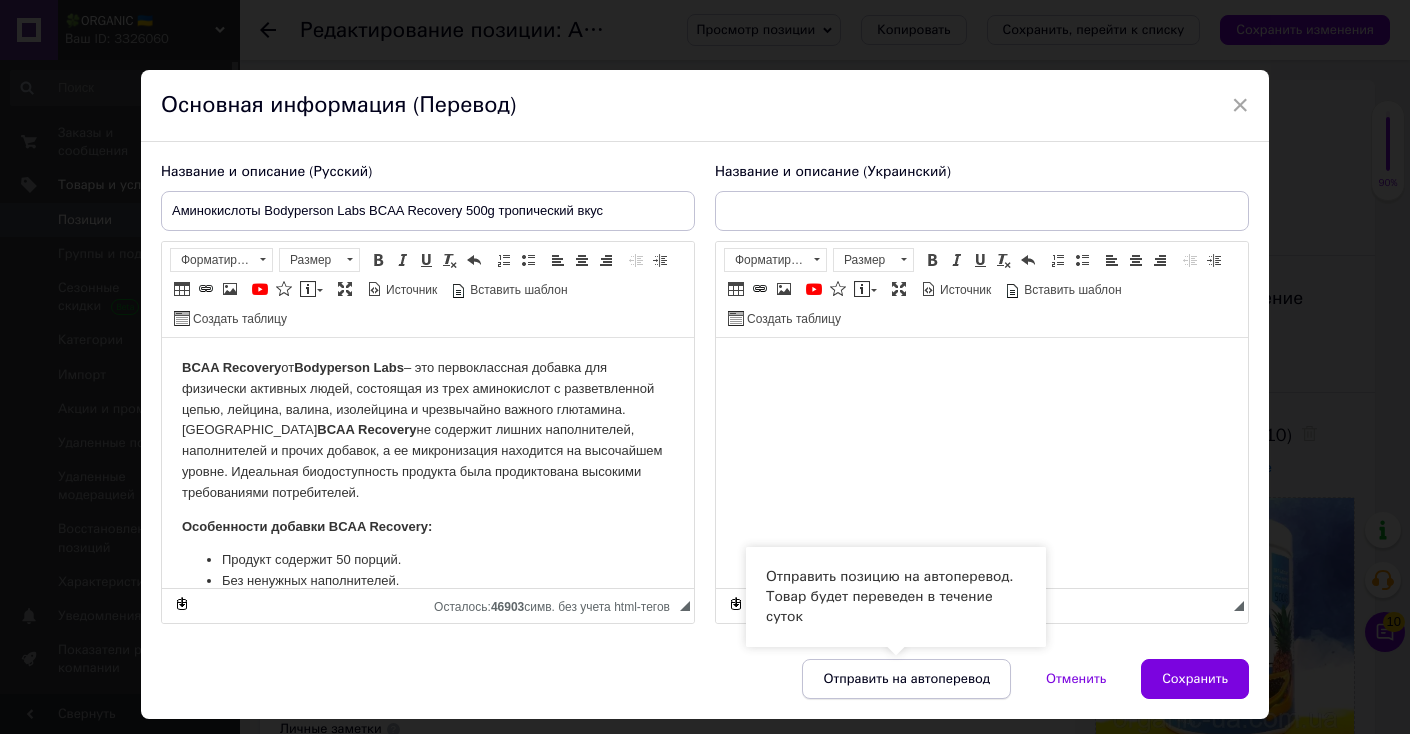 drag, startPoint x: 837, startPoint y: 670, endPoint x: 893, endPoint y: 671, distance: 56.008926 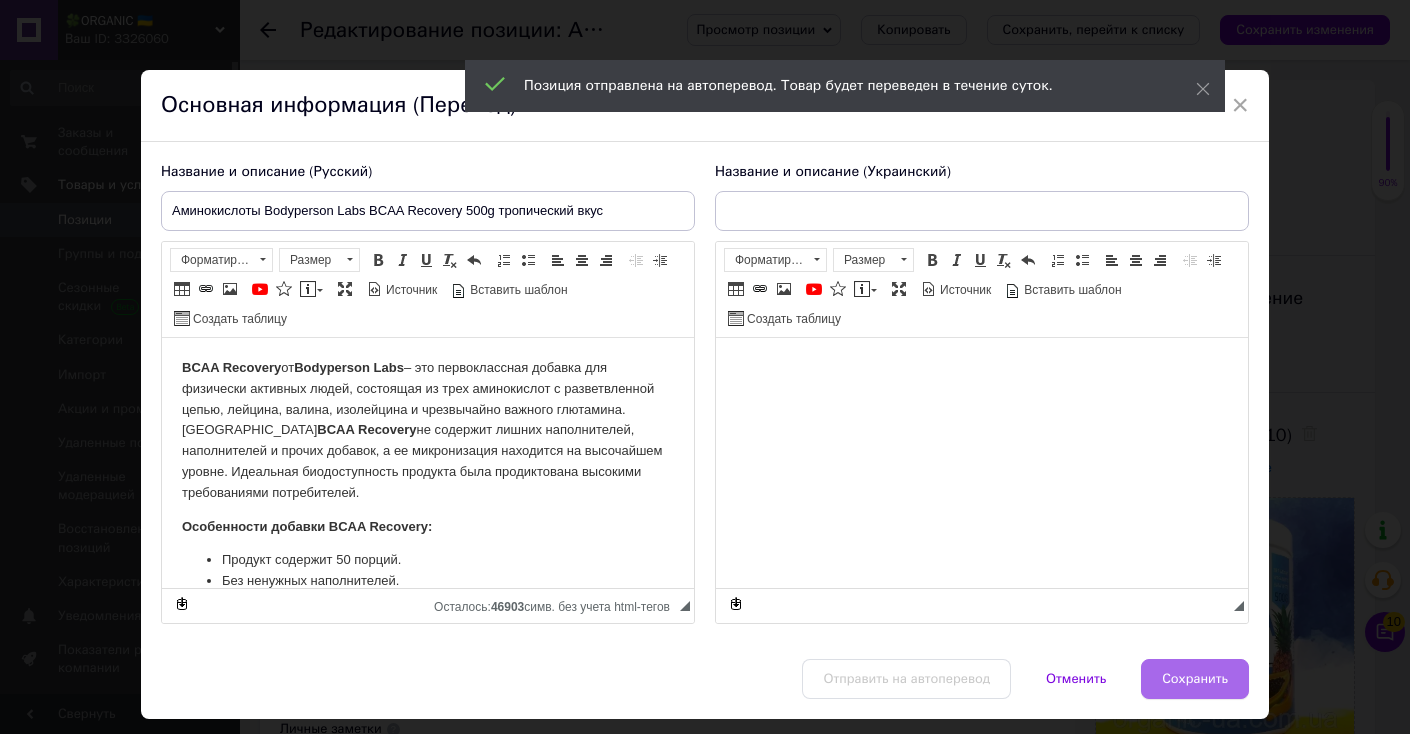 click on "Сохранить" at bounding box center [1195, 679] 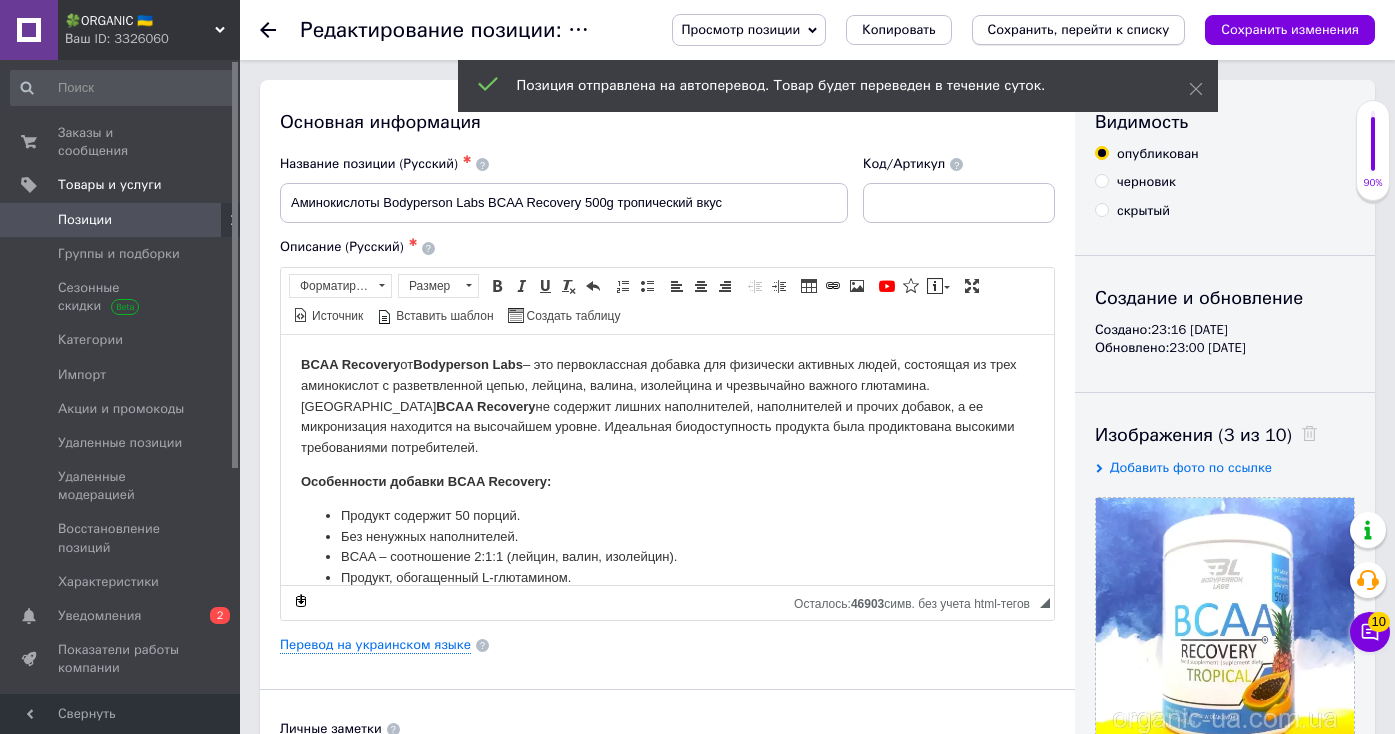click on "Сохранить, перейти к списку" at bounding box center [1079, 29] 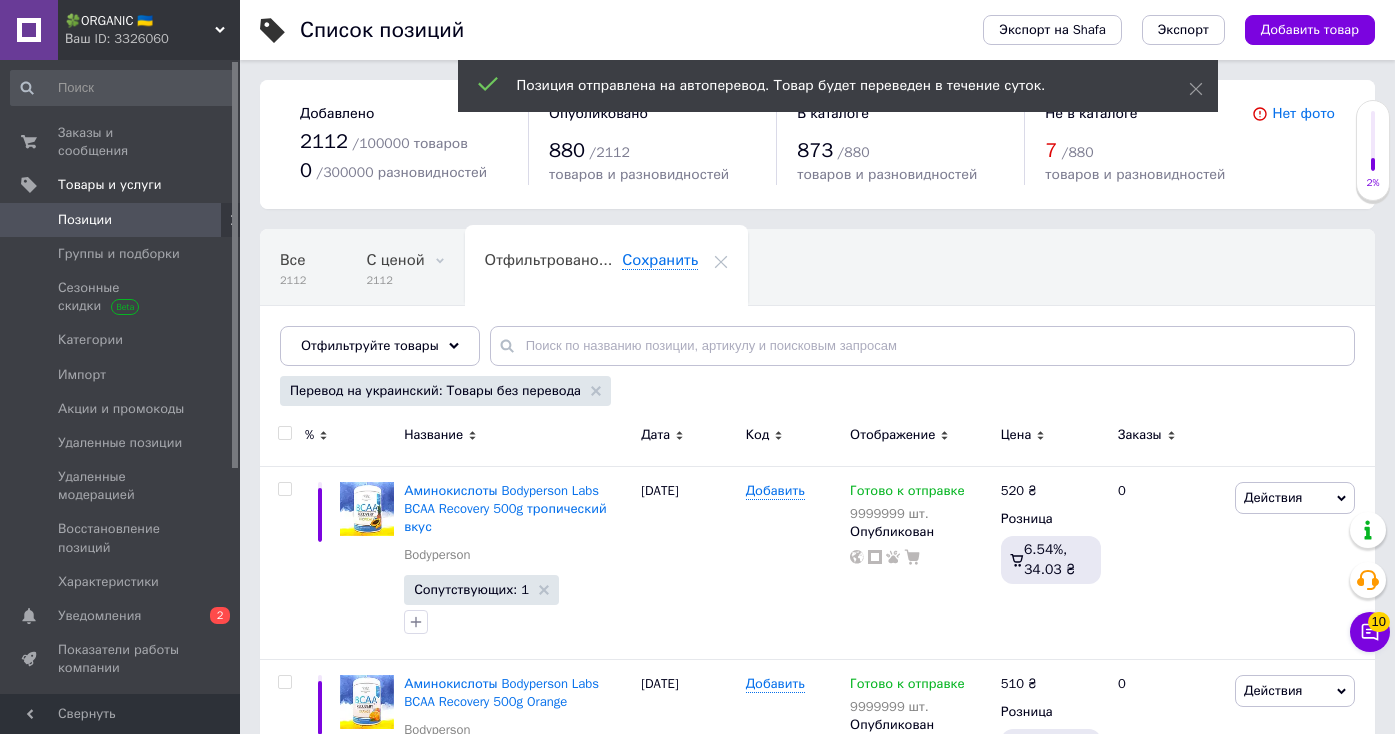 scroll, scrollTop: 202, scrollLeft: 0, axis: vertical 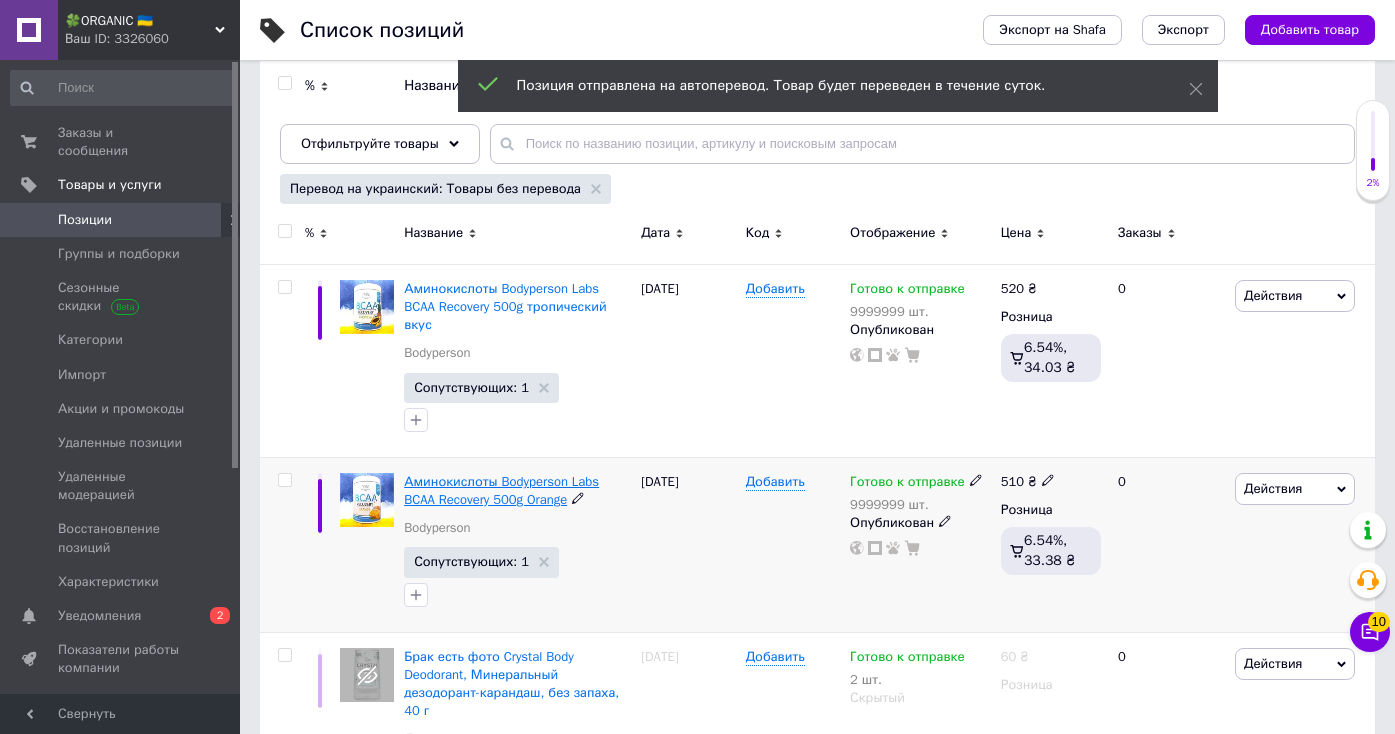 click on "Аминокислоты Bodyperson Labs BCAA Recovery 500g Orange" at bounding box center (501, 490) 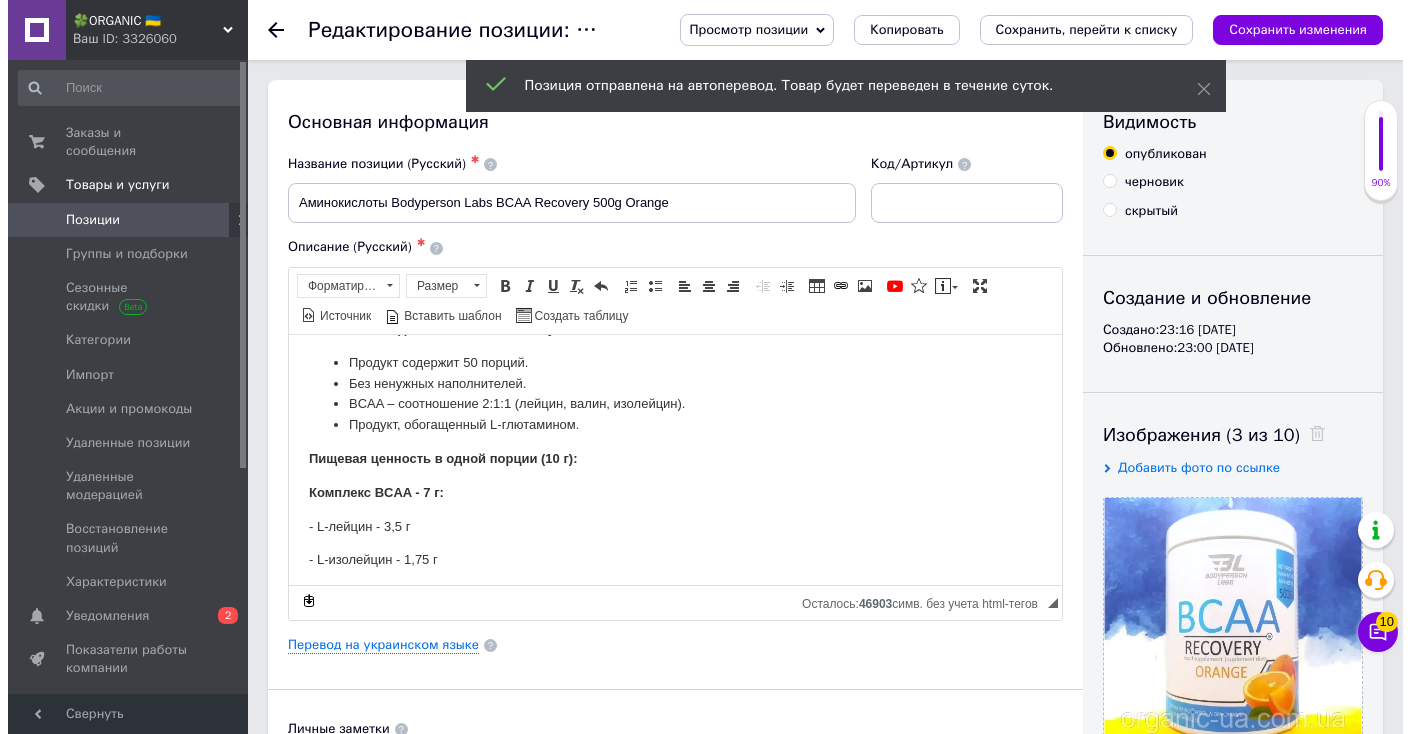 scroll, scrollTop: 158, scrollLeft: 0, axis: vertical 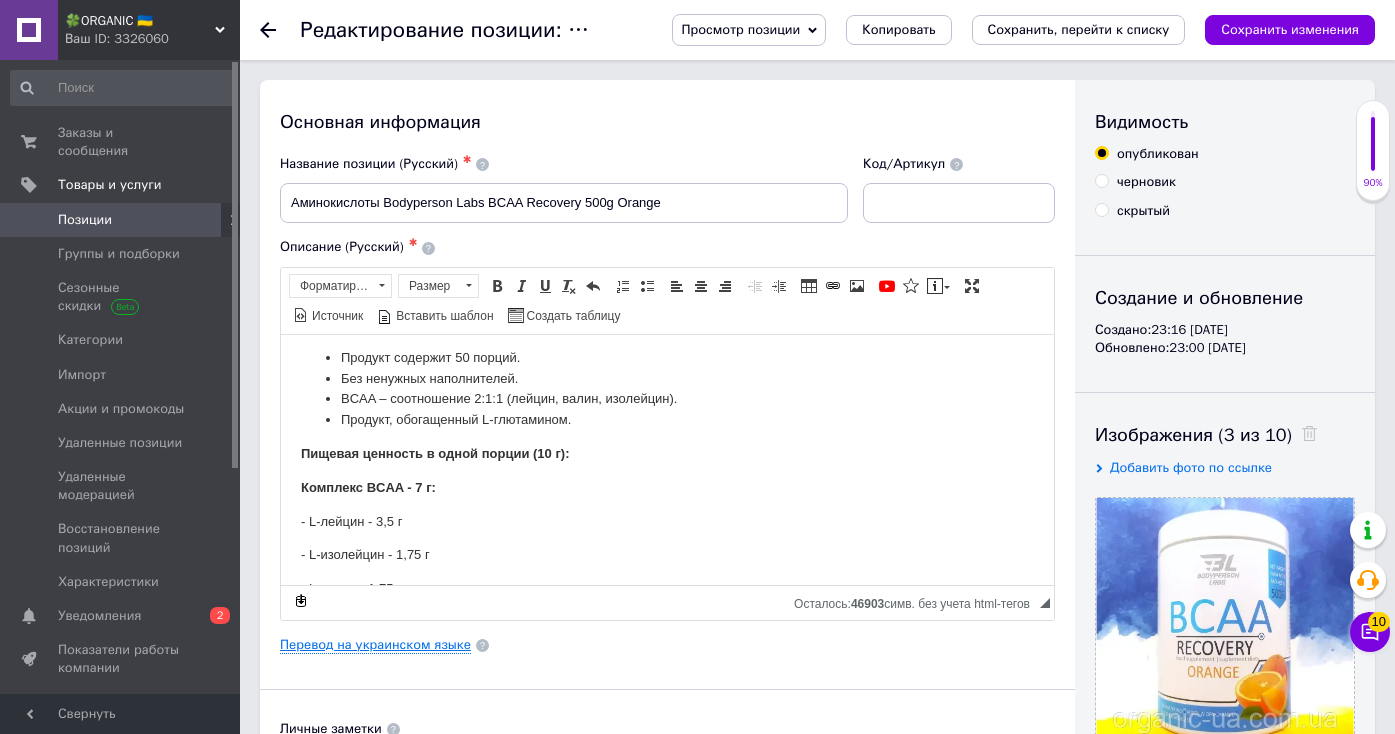 click on "Перевод на украинском языке" at bounding box center [375, 645] 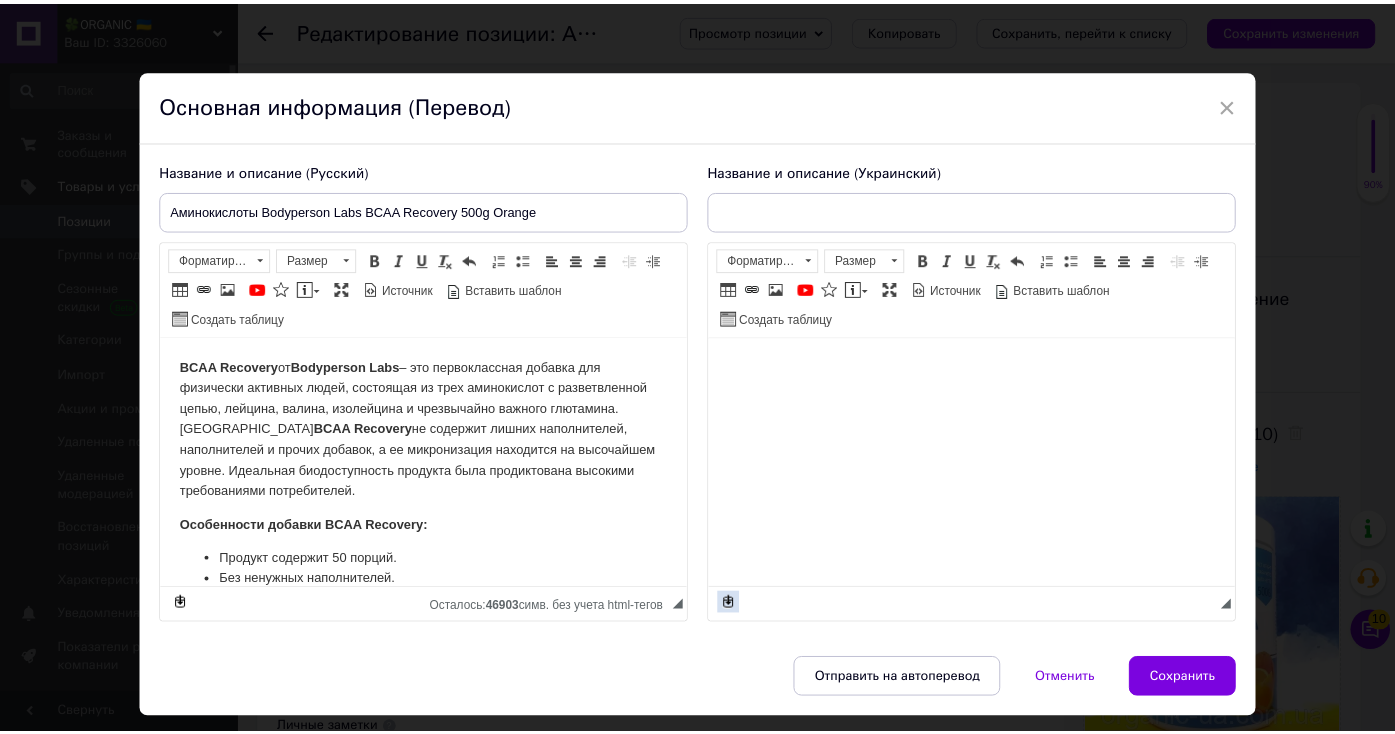scroll, scrollTop: 0, scrollLeft: 0, axis: both 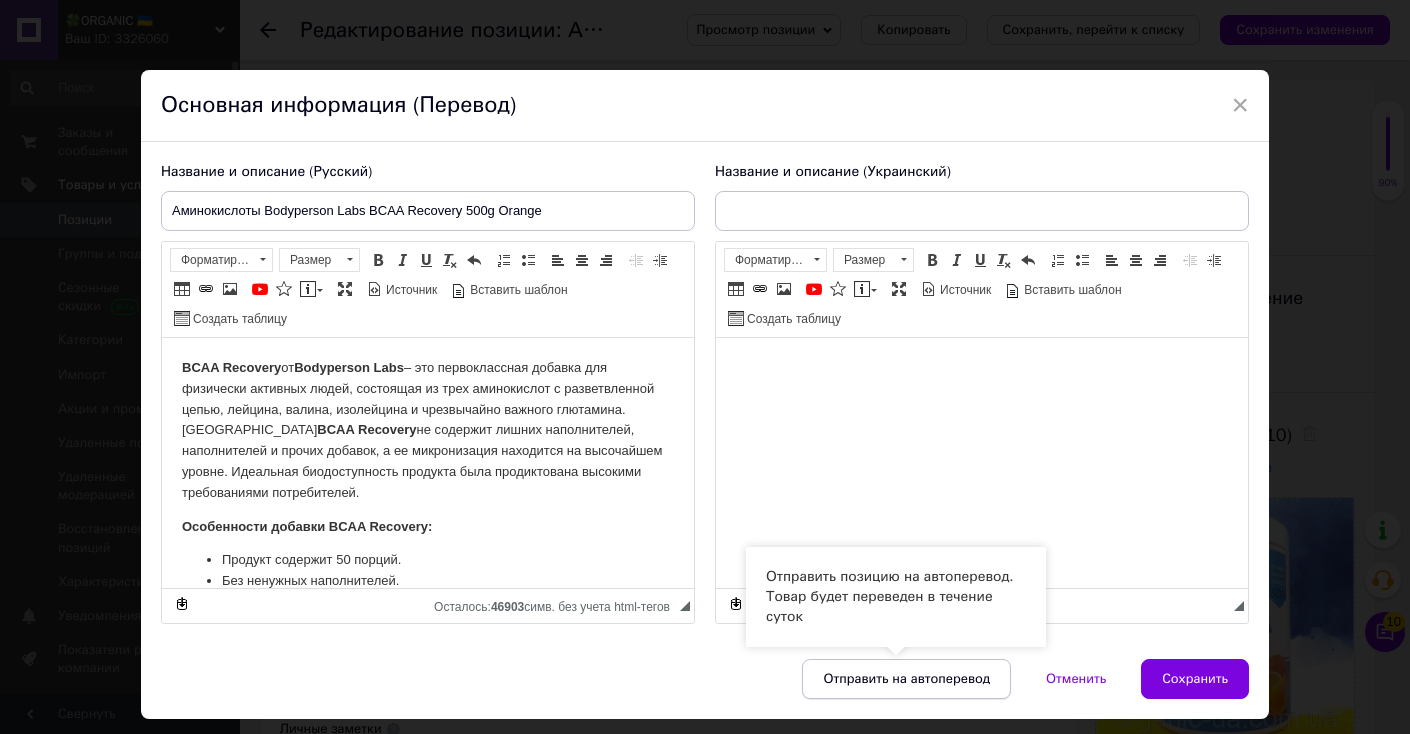 click on "Отправить на автоперевод" at bounding box center [906, 679] 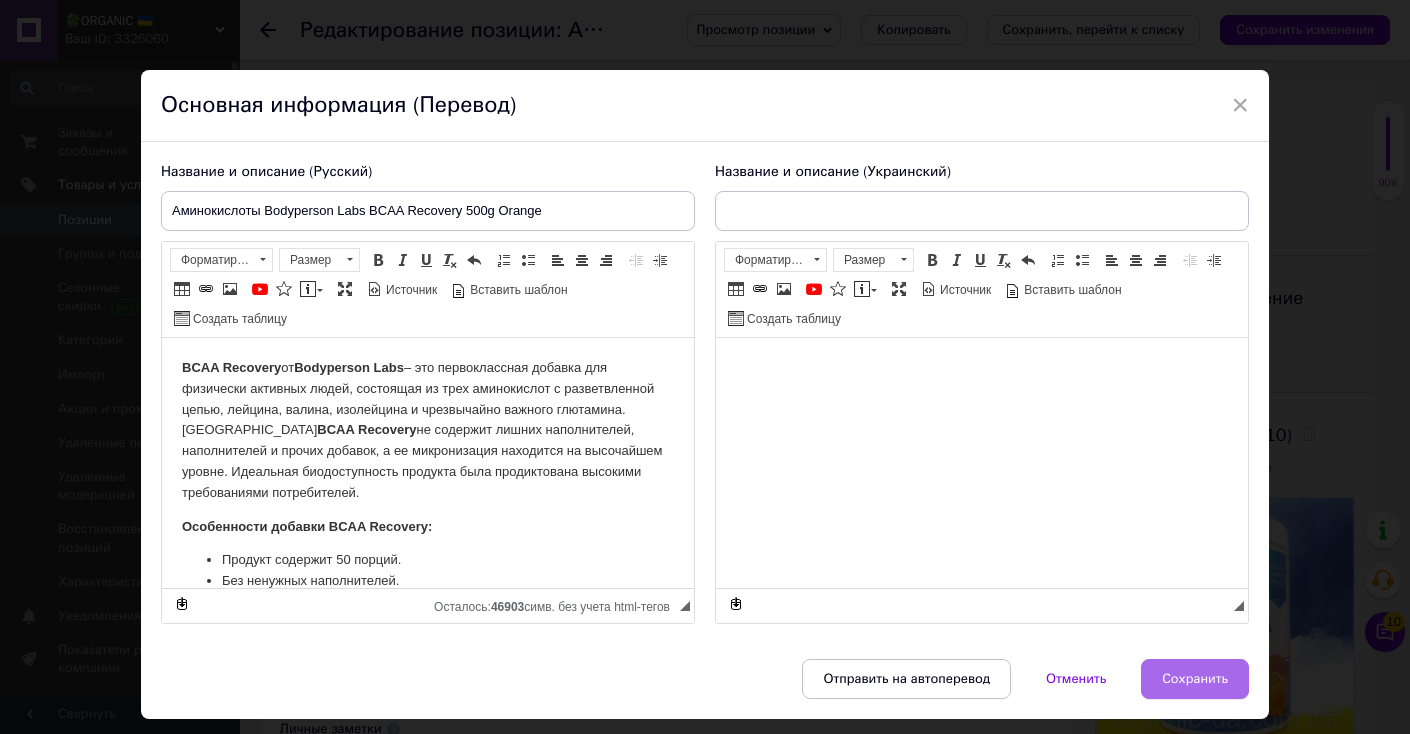 click on "Сохранить" at bounding box center (1195, 679) 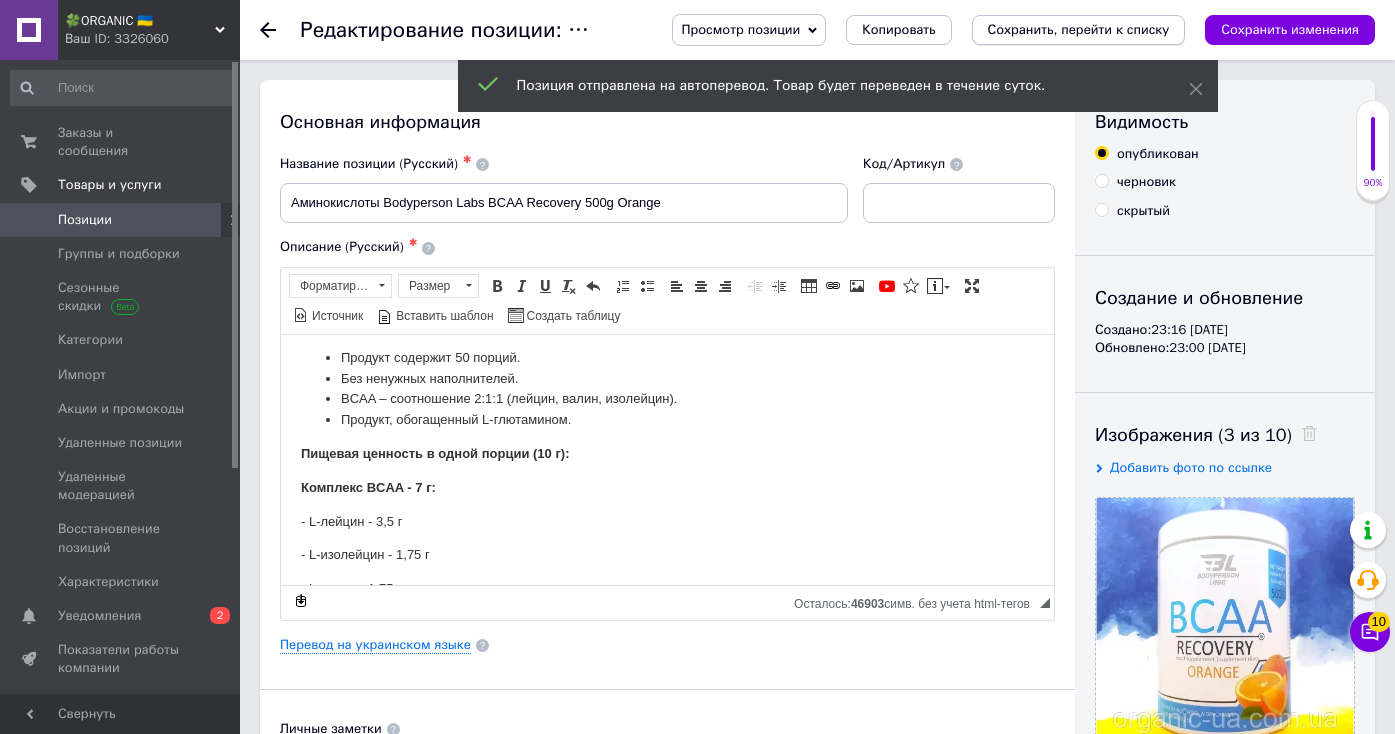 click on "Сохранить, перейти к списку" at bounding box center [1079, 30] 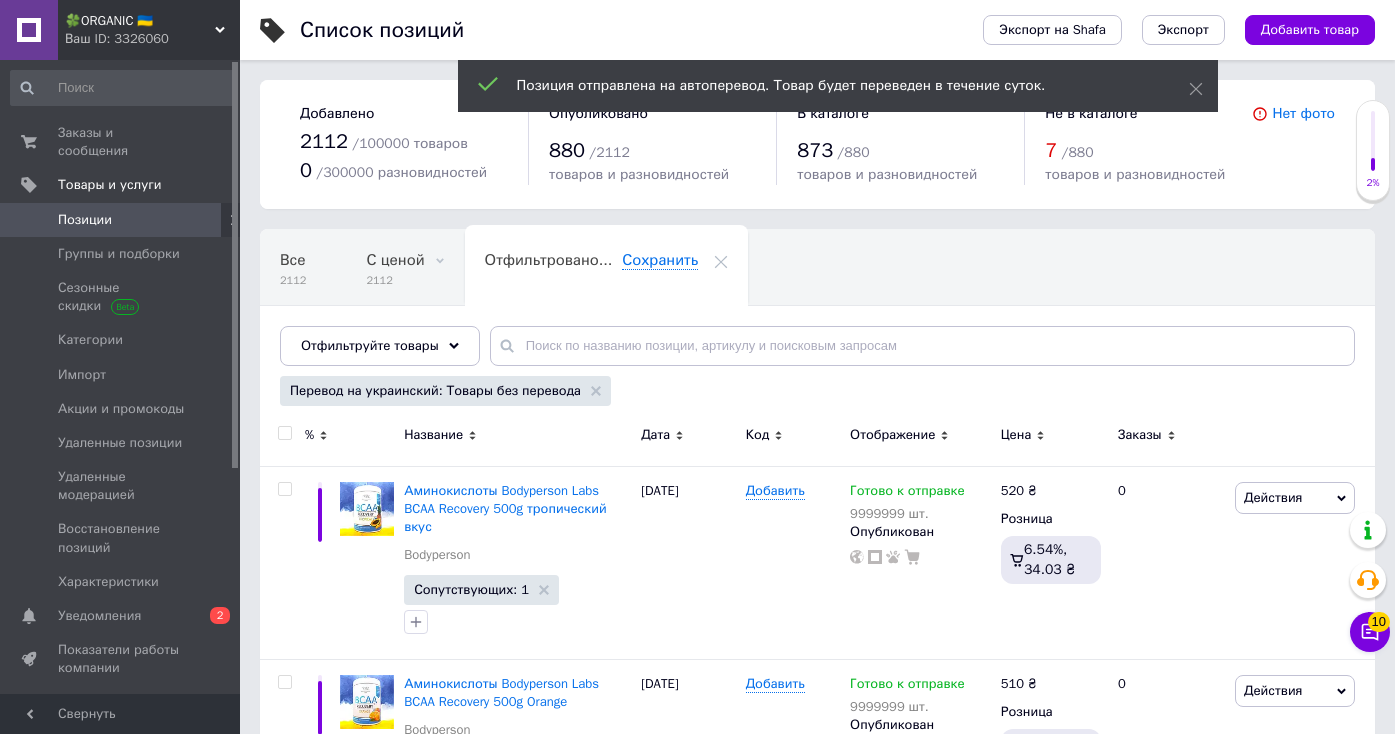 click on "Позиции" at bounding box center (121, 220) 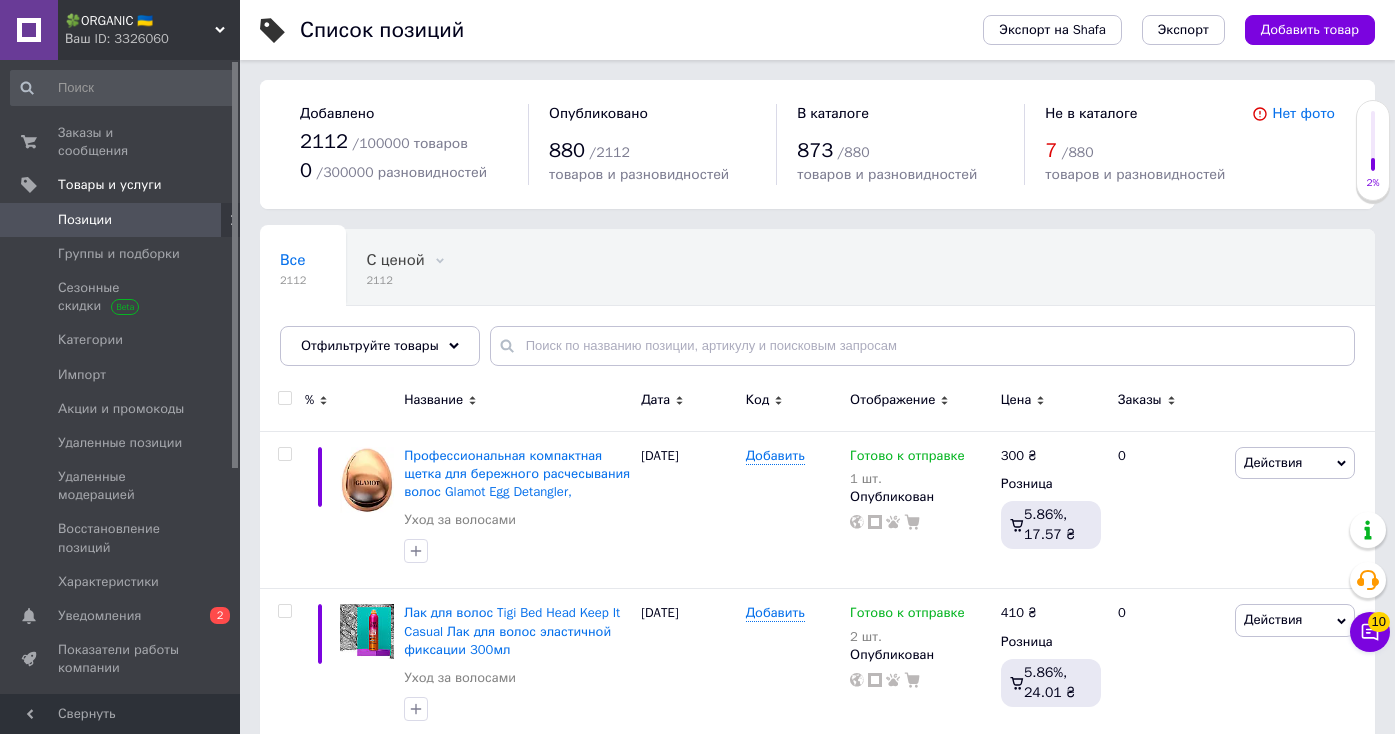 scroll, scrollTop: 423, scrollLeft: 0, axis: vertical 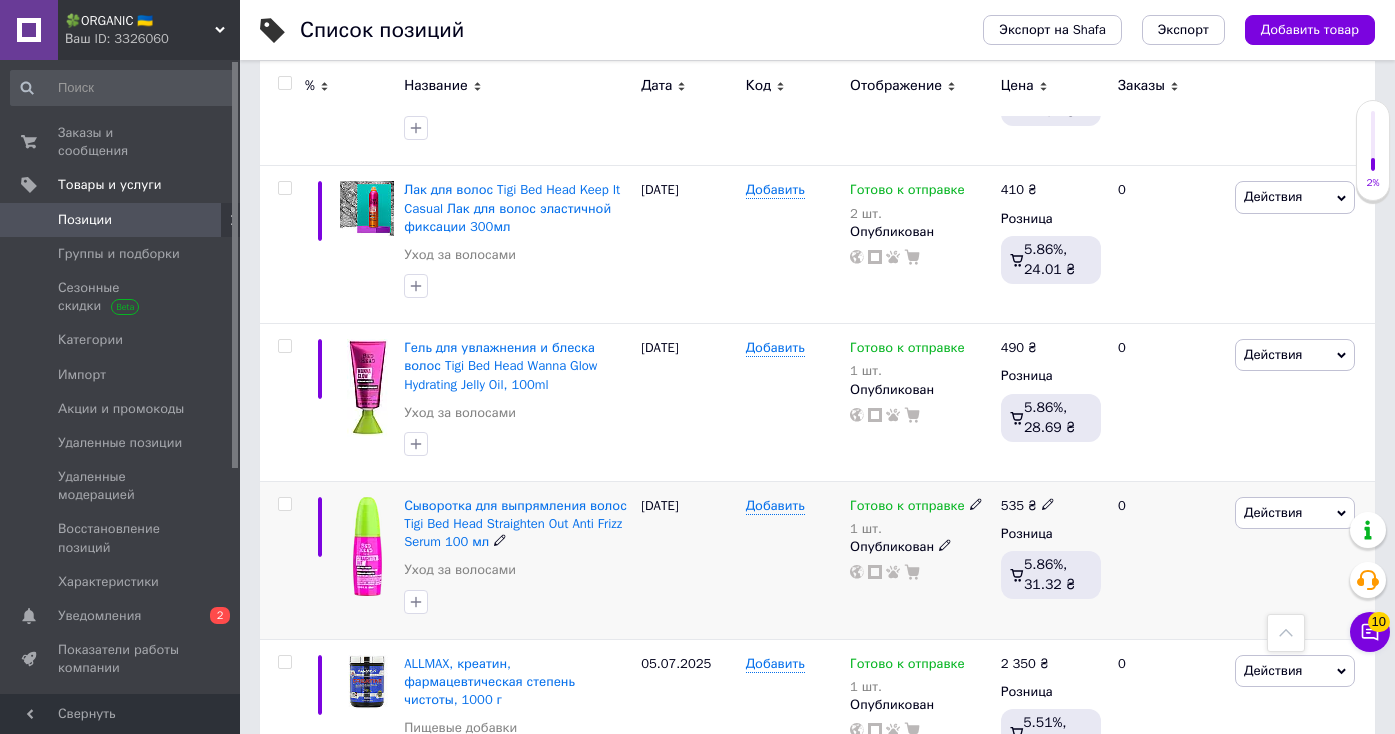 click on "Сыворотка для выпрямления волос Tigi Bed Head Straighten Out Anti Frizz Serum 100 мл" at bounding box center [517, 524] 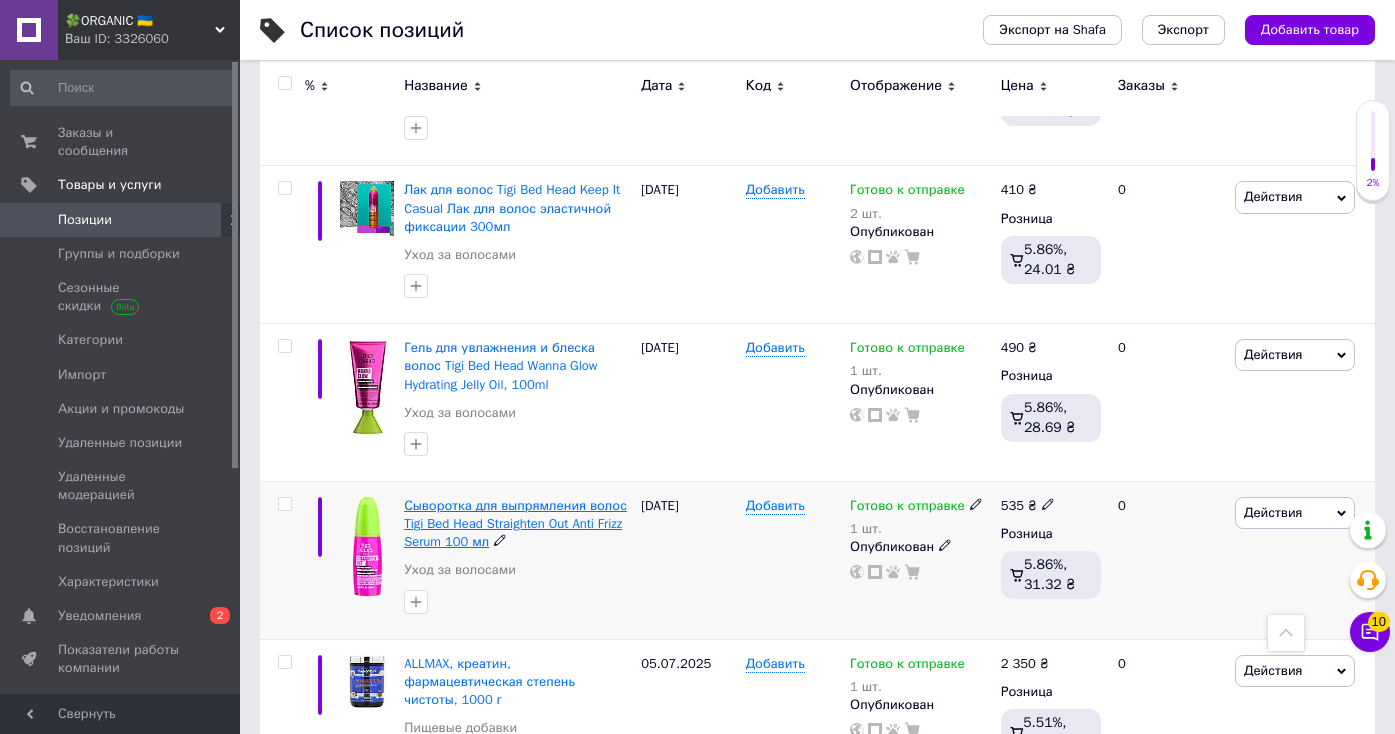 click on "Сыворотка для выпрямления волос Tigi Bed Head Straighten Out Anti Frizz Serum 100 мл" at bounding box center [515, 523] 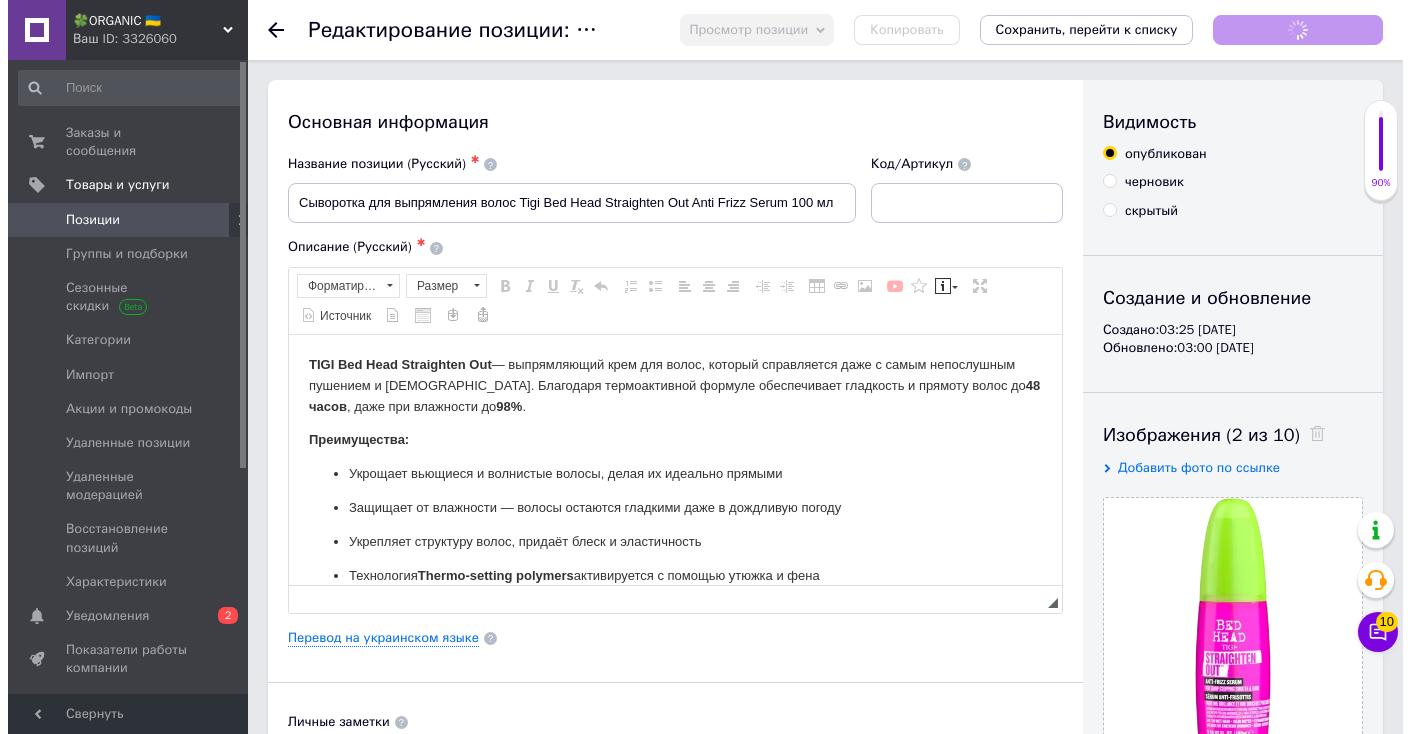 scroll, scrollTop: 0, scrollLeft: 0, axis: both 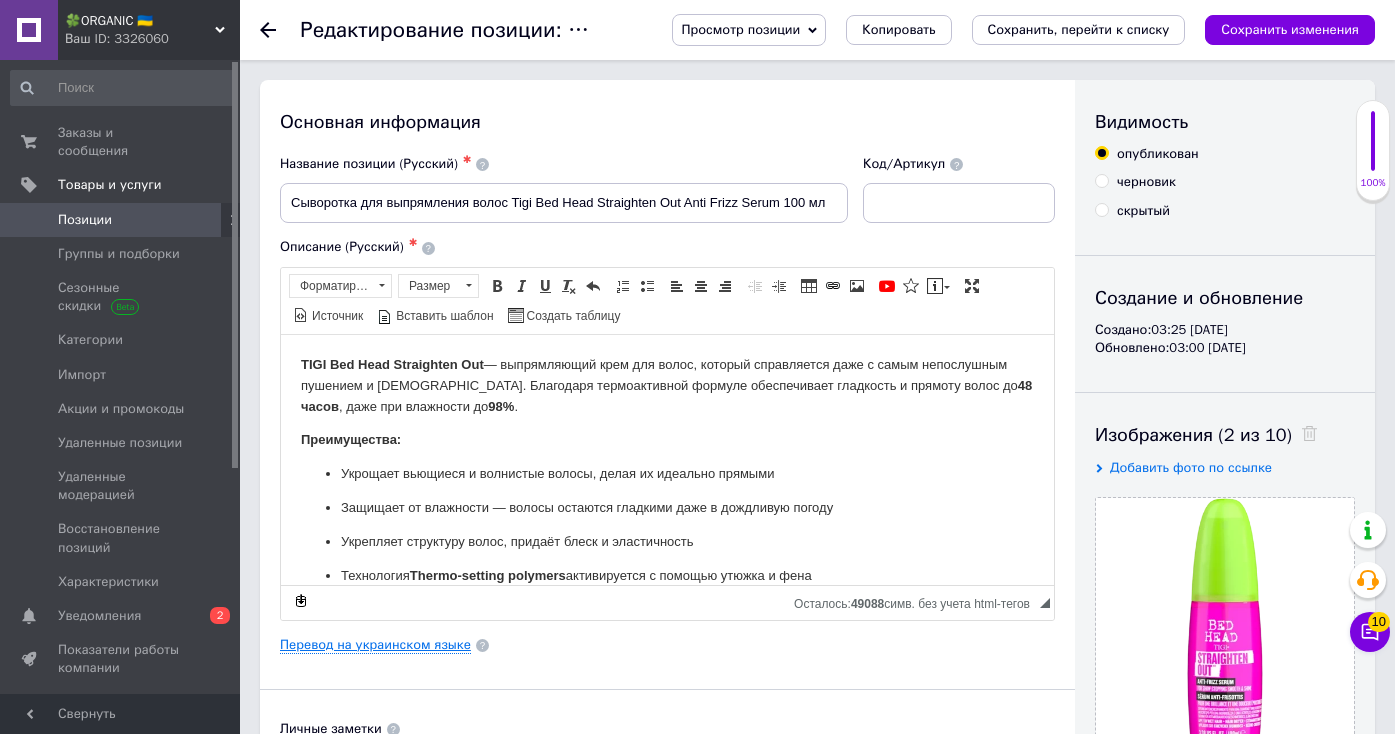 click on "Перевод на украинском языке" at bounding box center [375, 645] 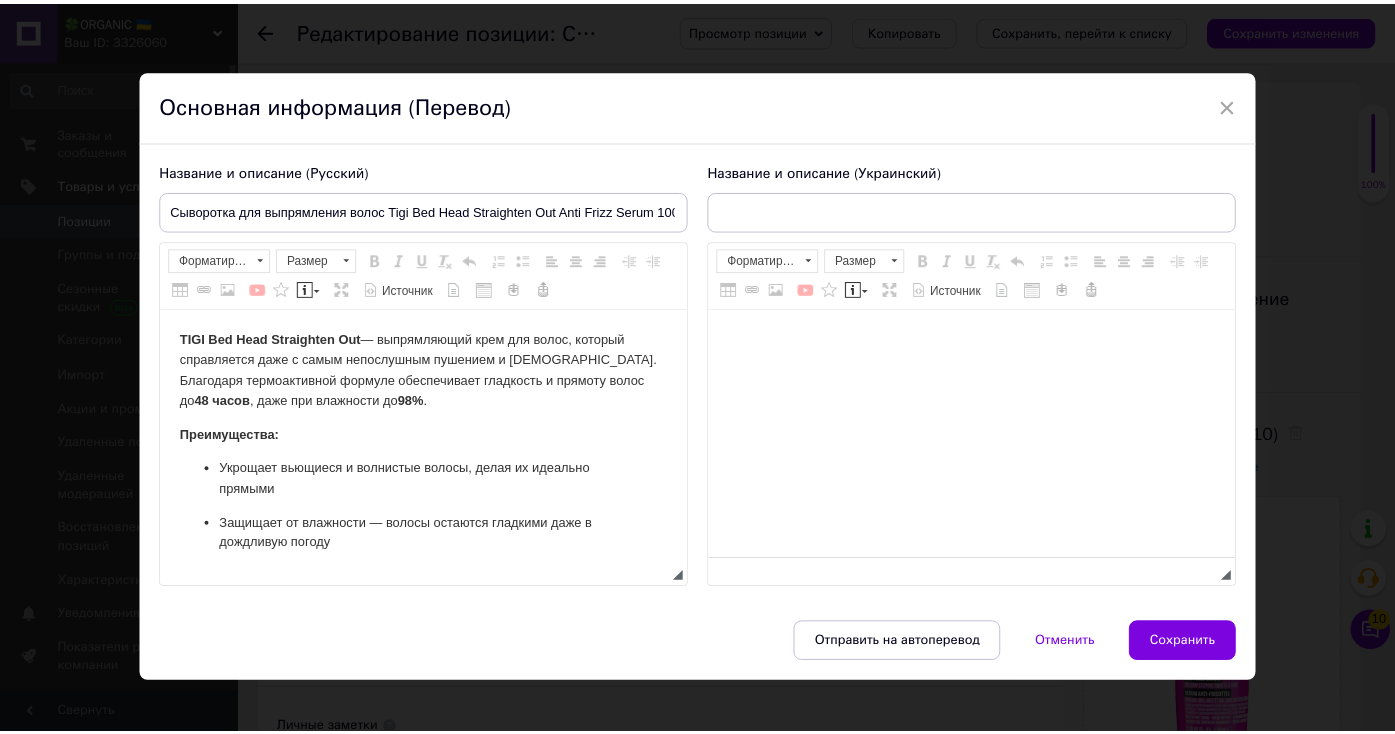scroll, scrollTop: 0, scrollLeft: 0, axis: both 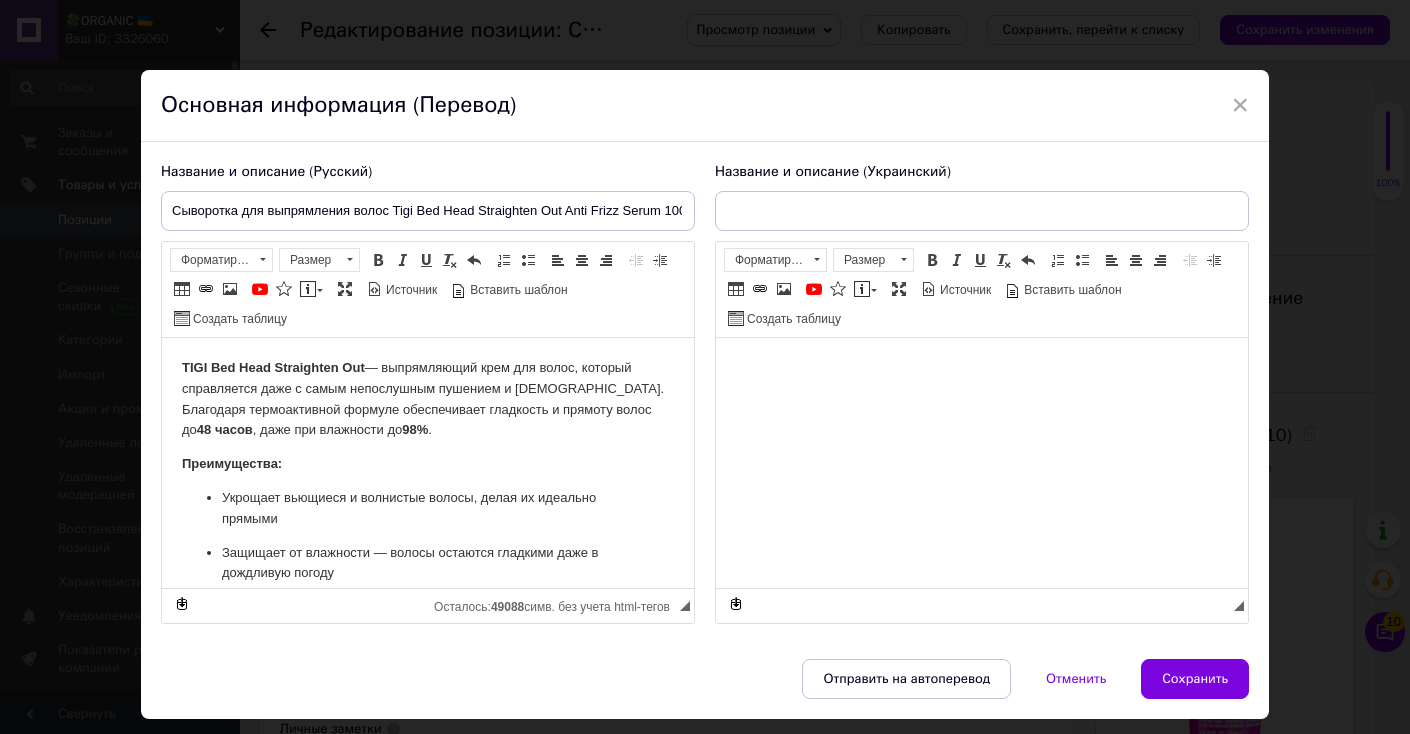 type on "Сыворотка для выпрямления волос Tigi Bed Head Straighten Out Anti Frizz Serum 100 мл" 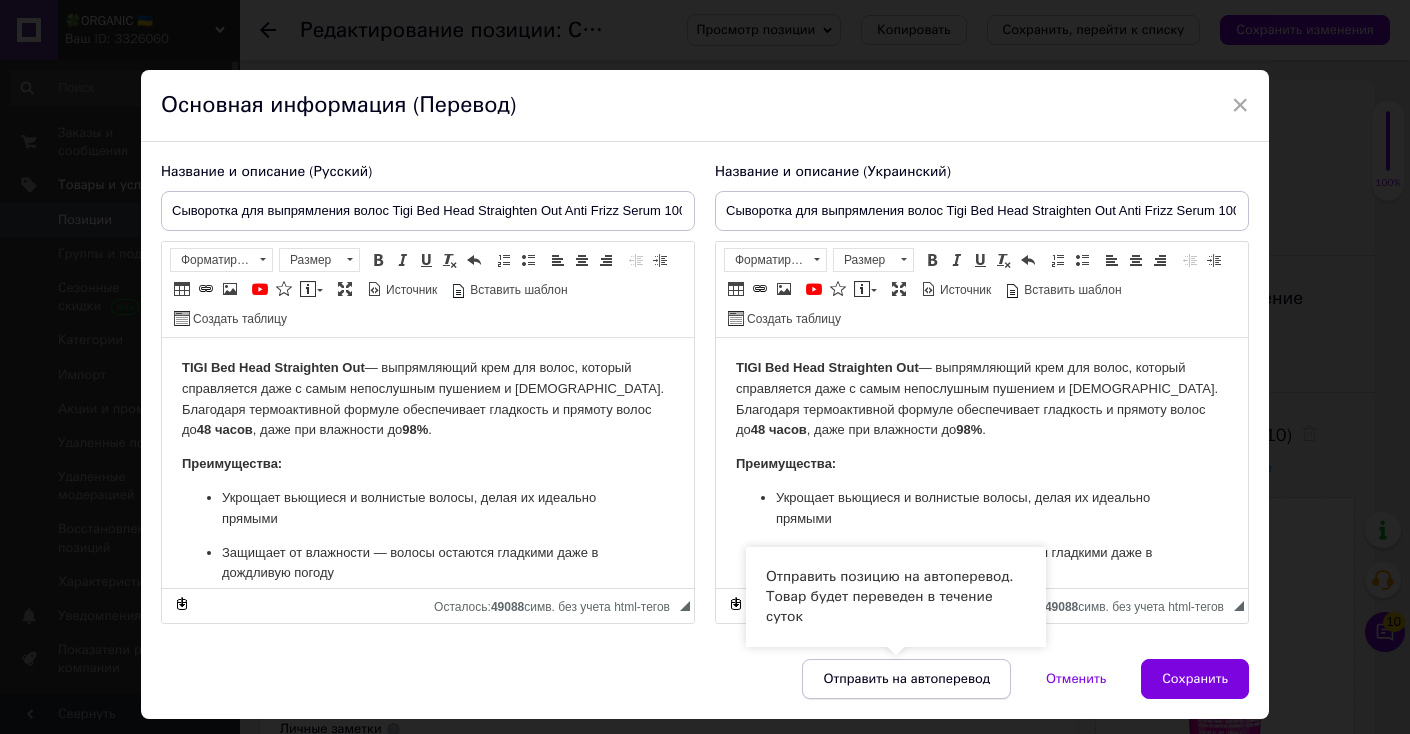 click on "Отправить на автоперевод" at bounding box center (906, 679) 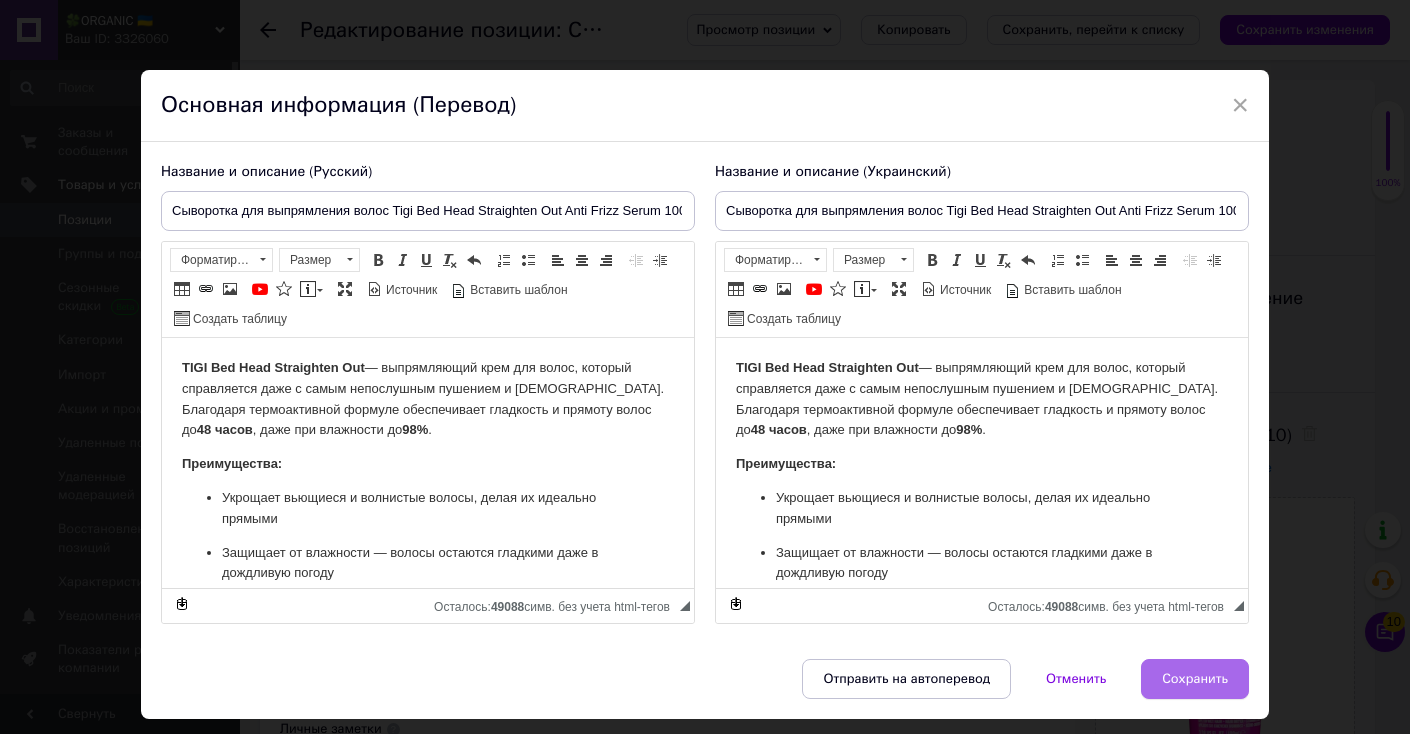 click on "Сохранить" at bounding box center (1195, 679) 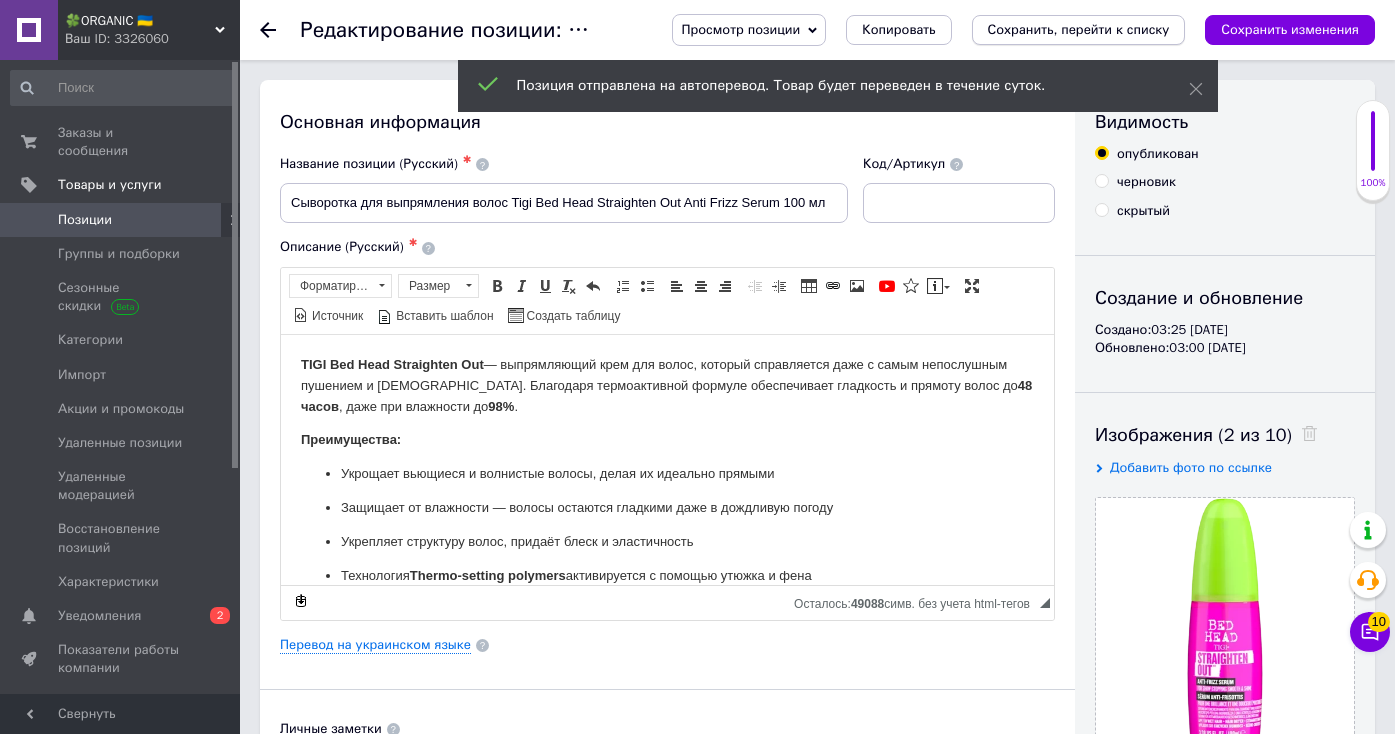 click on "Сохранить, перейти к списку" at bounding box center [1079, 29] 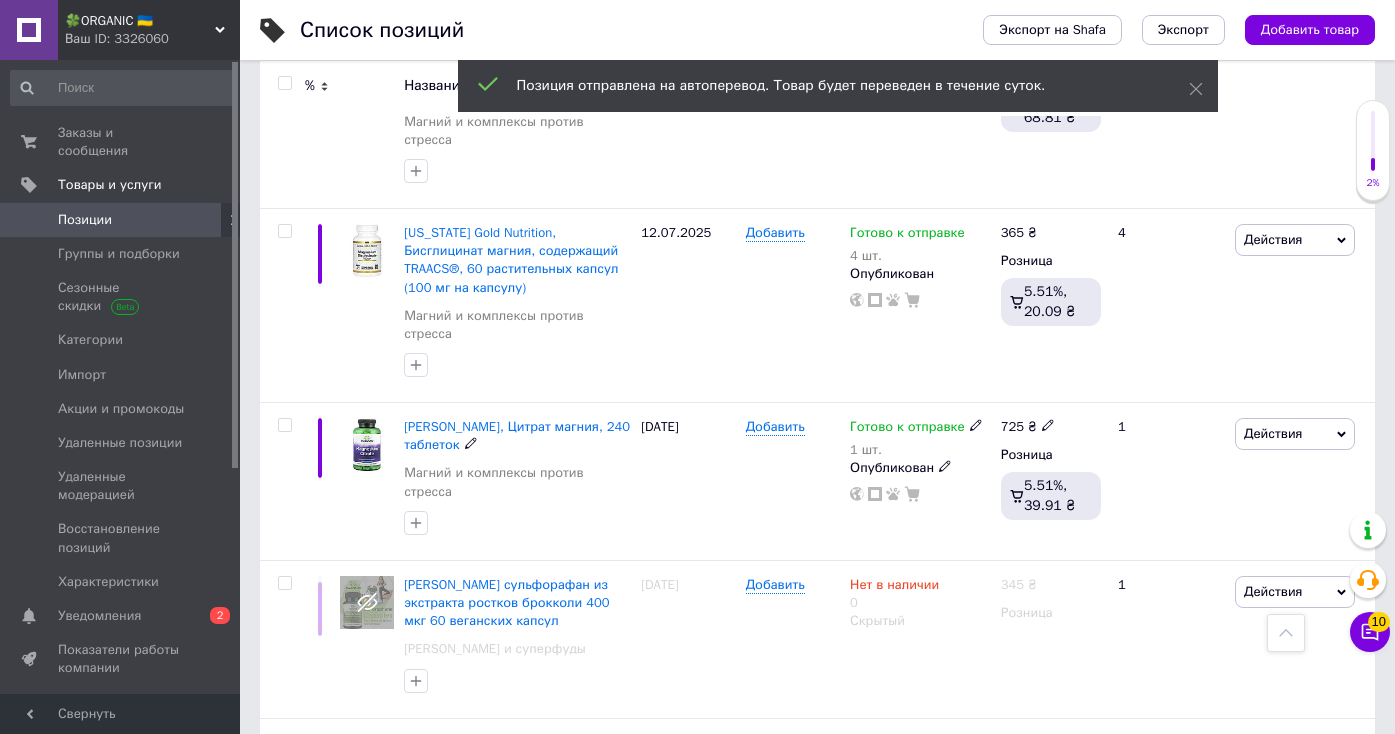 scroll, scrollTop: 4677, scrollLeft: 0, axis: vertical 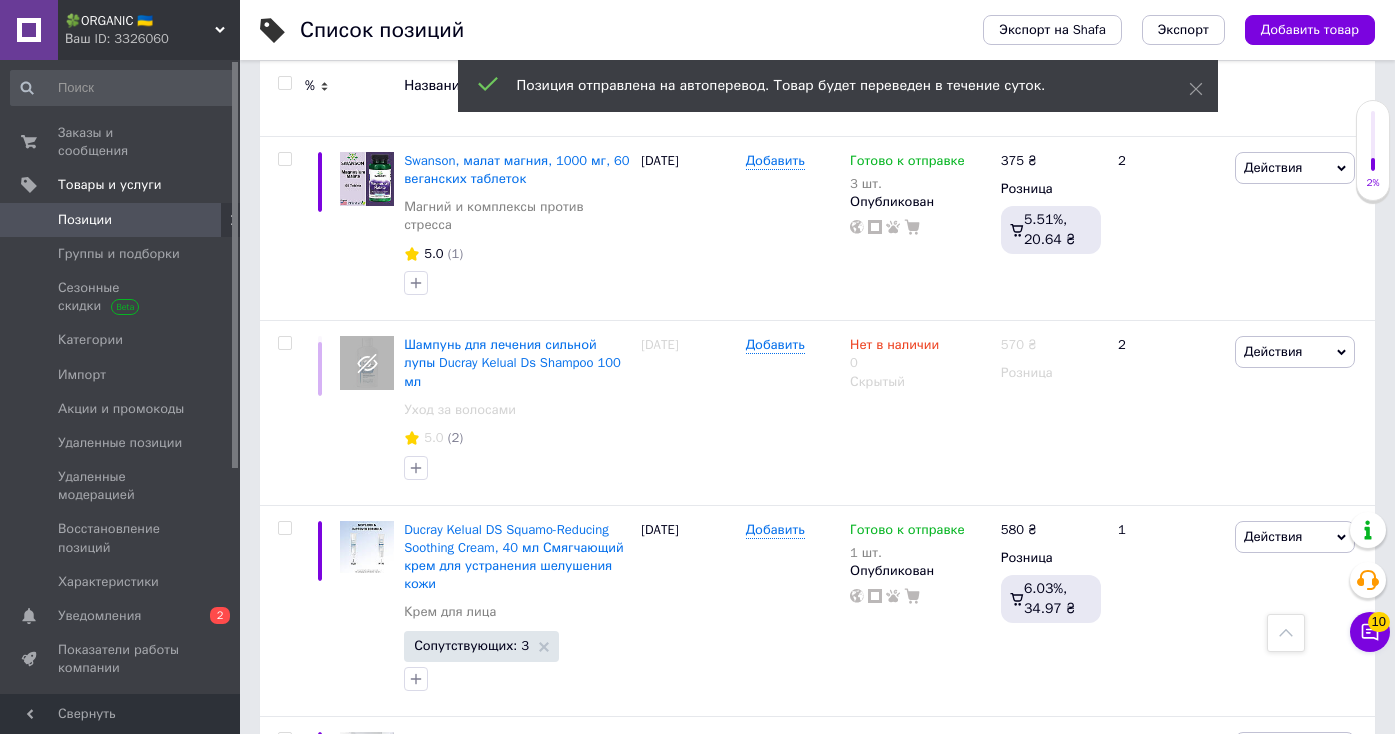 click 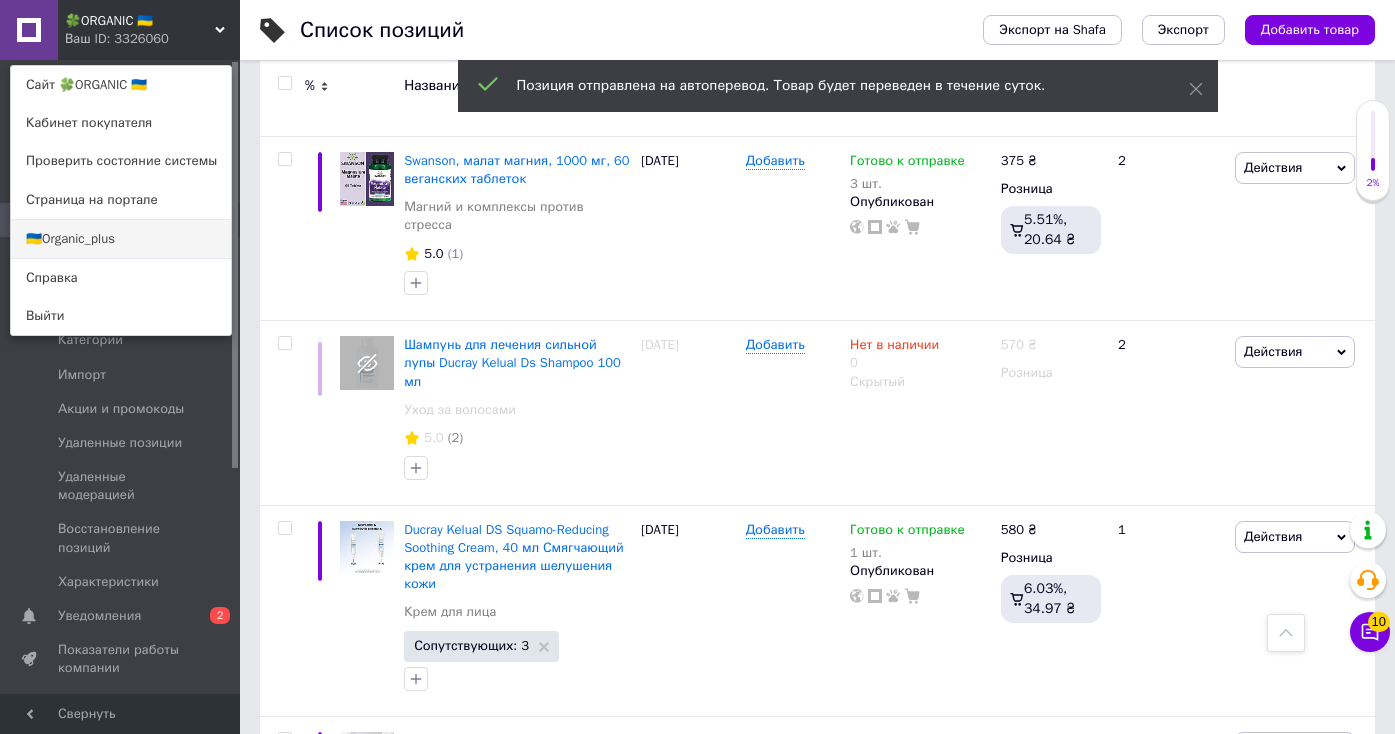 click on "🇺🇦Organic_plus" at bounding box center (121, 239) 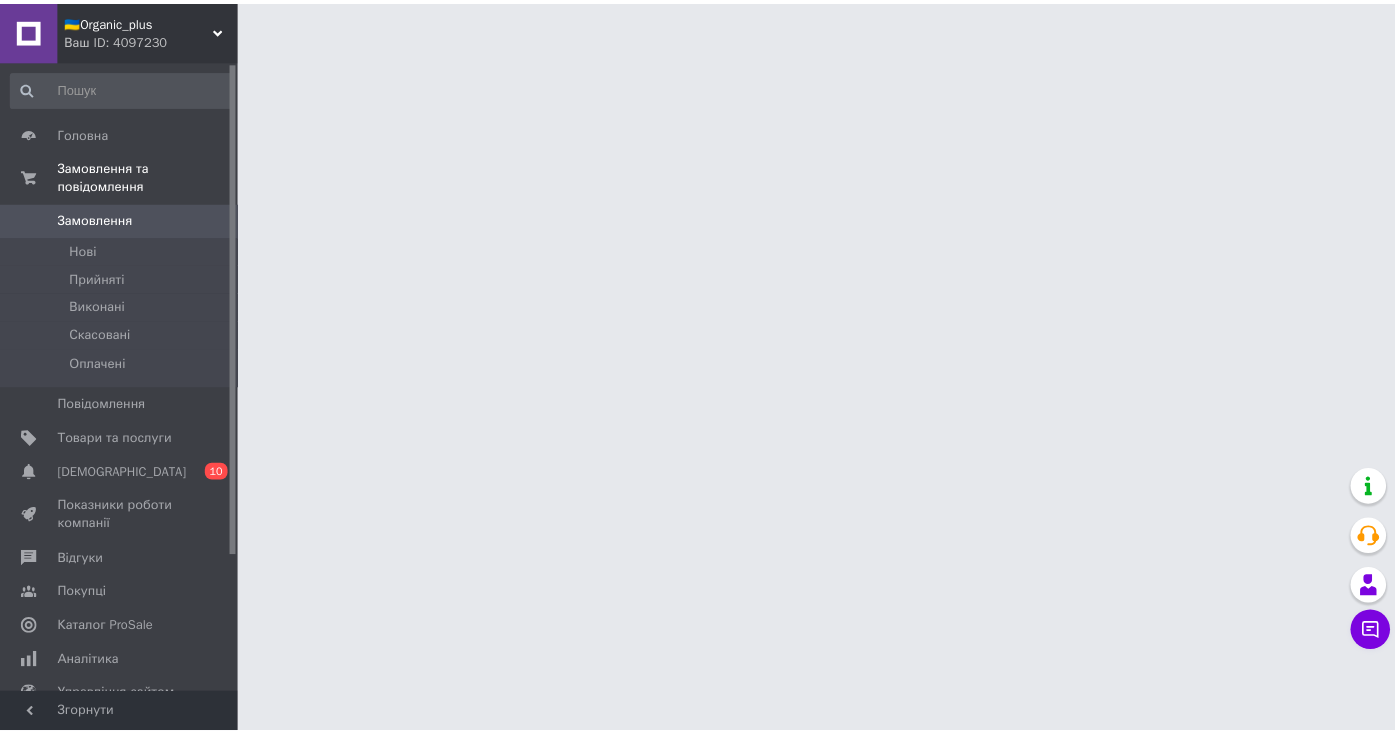 scroll, scrollTop: 0, scrollLeft: 0, axis: both 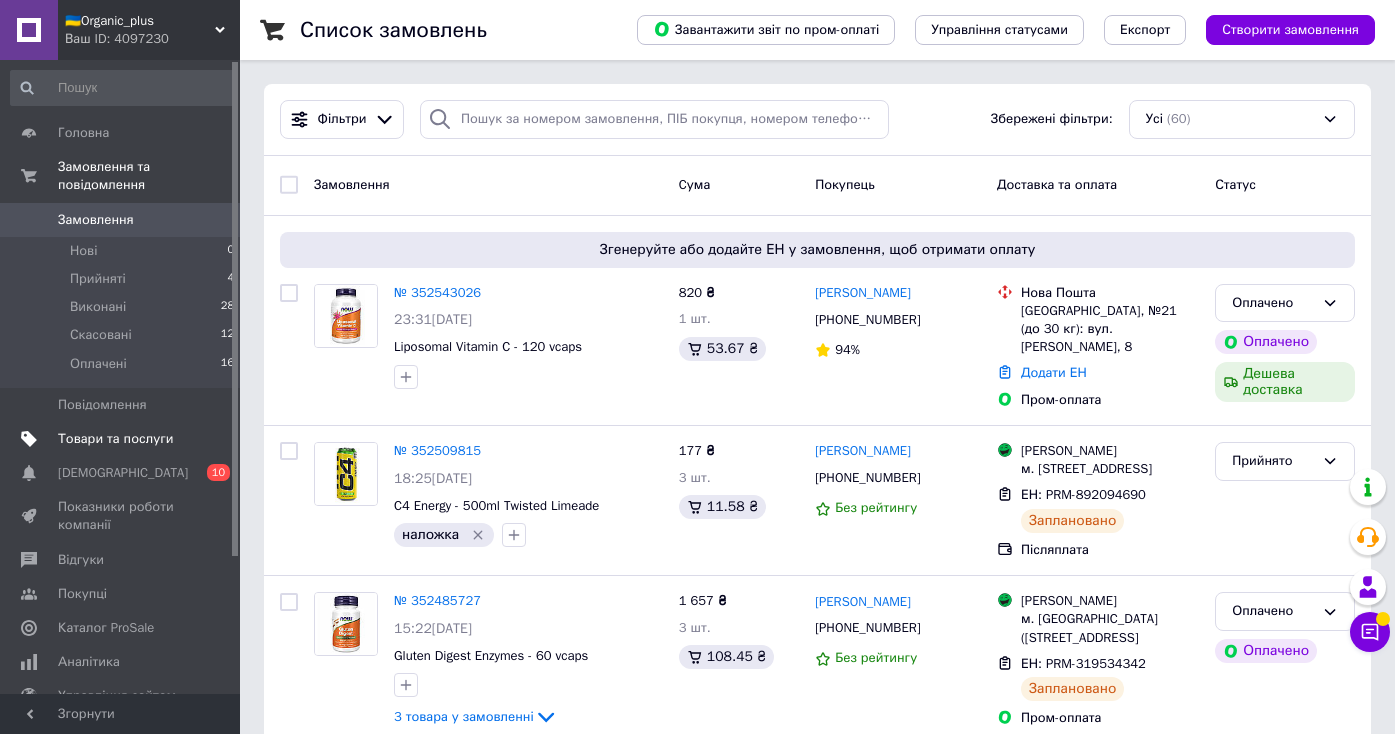 click on "Товари та послуги" at bounding box center (115, 439) 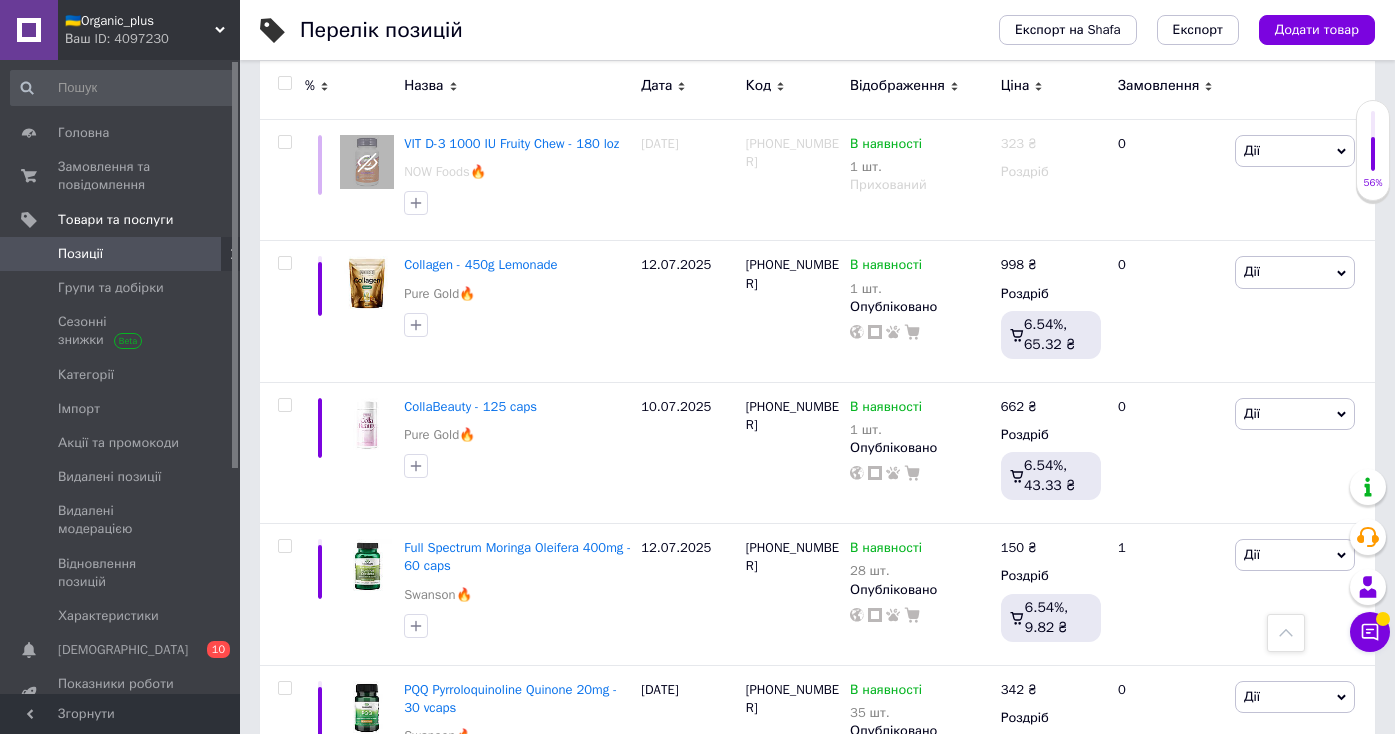 scroll, scrollTop: 7569, scrollLeft: 0, axis: vertical 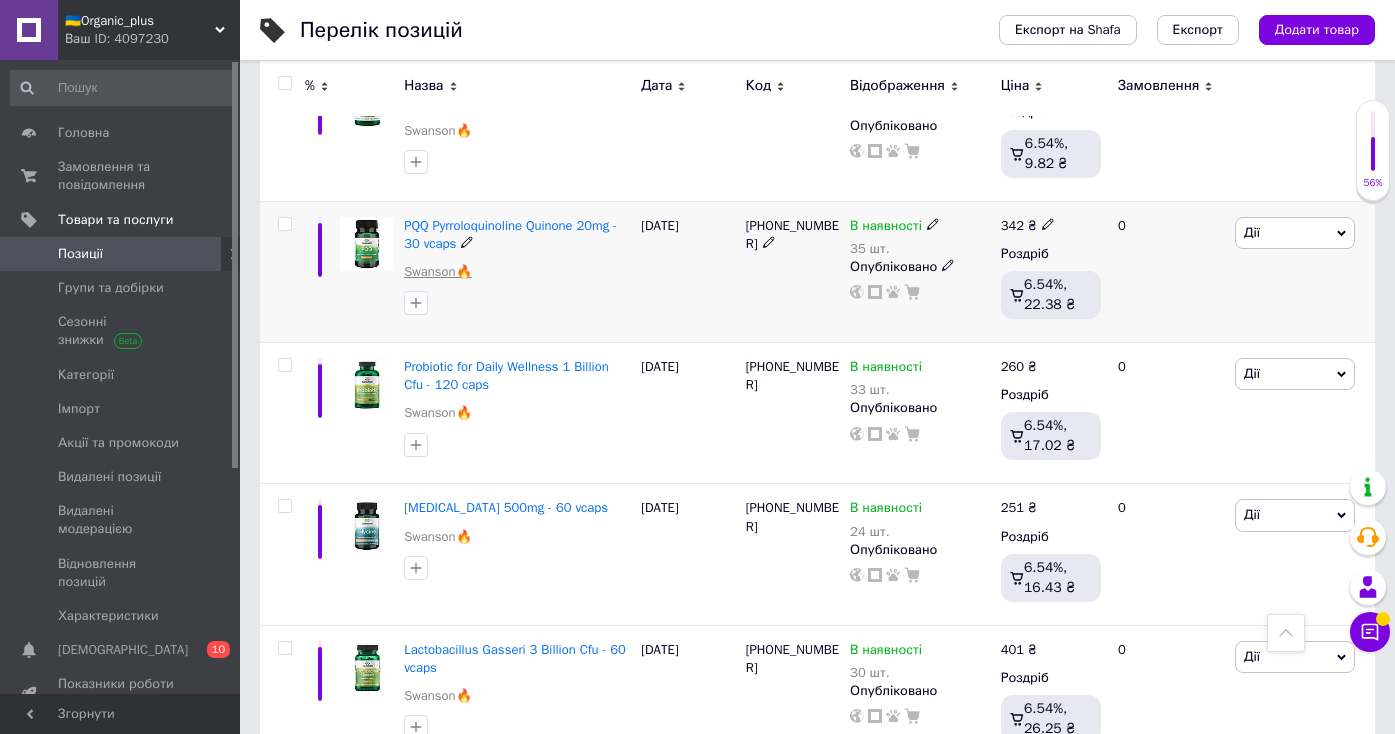 click on "Swanson🔥" at bounding box center [437, 272] 